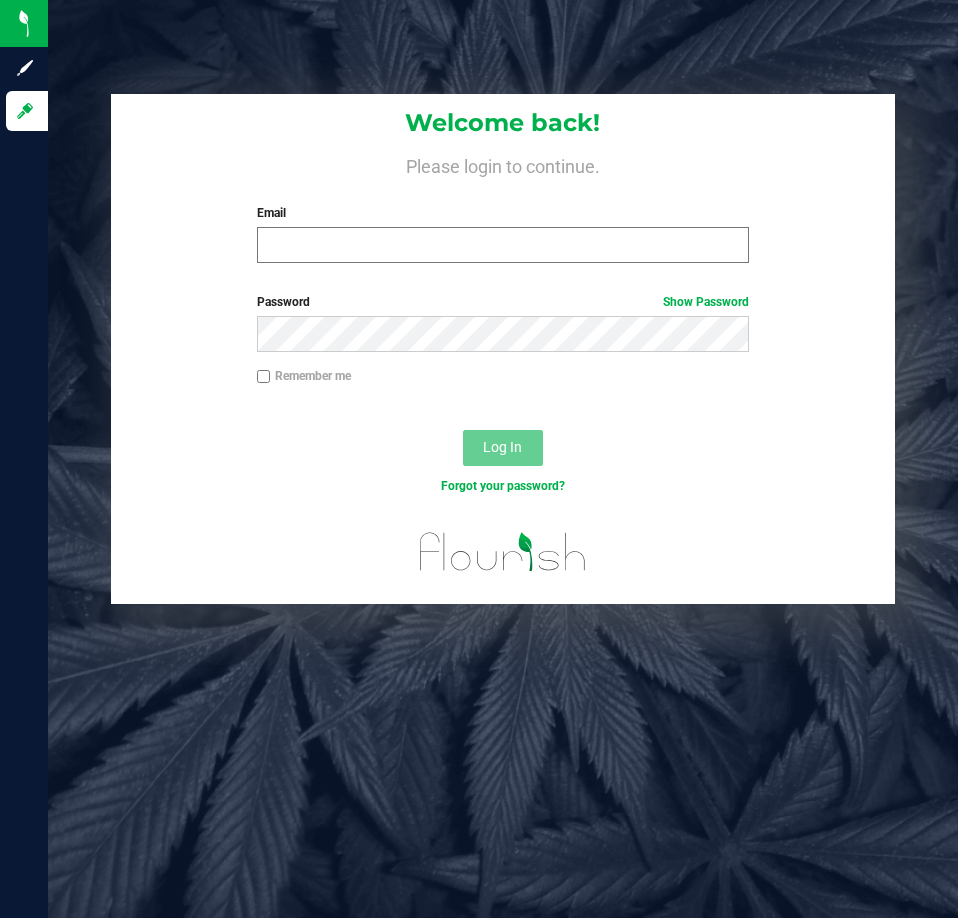scroll, scrollTop: 0, scrollLeft: 0, axis: both 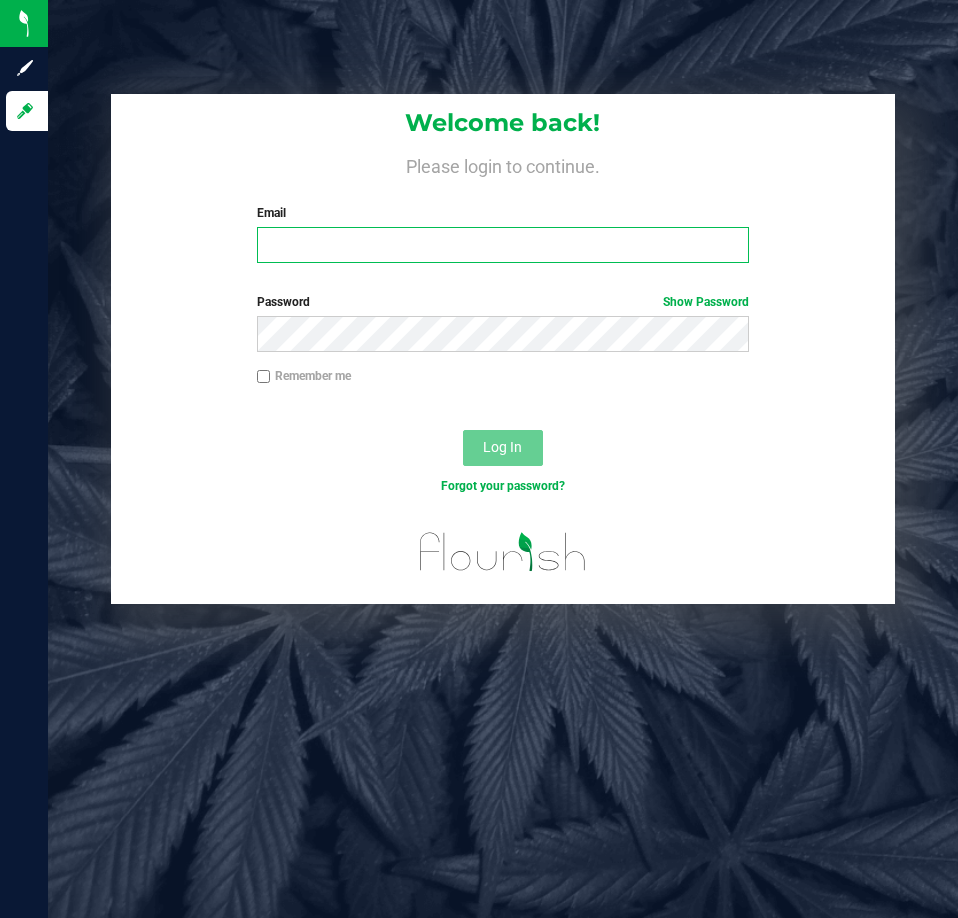 click on "Email" at bounding box center [503, 245] 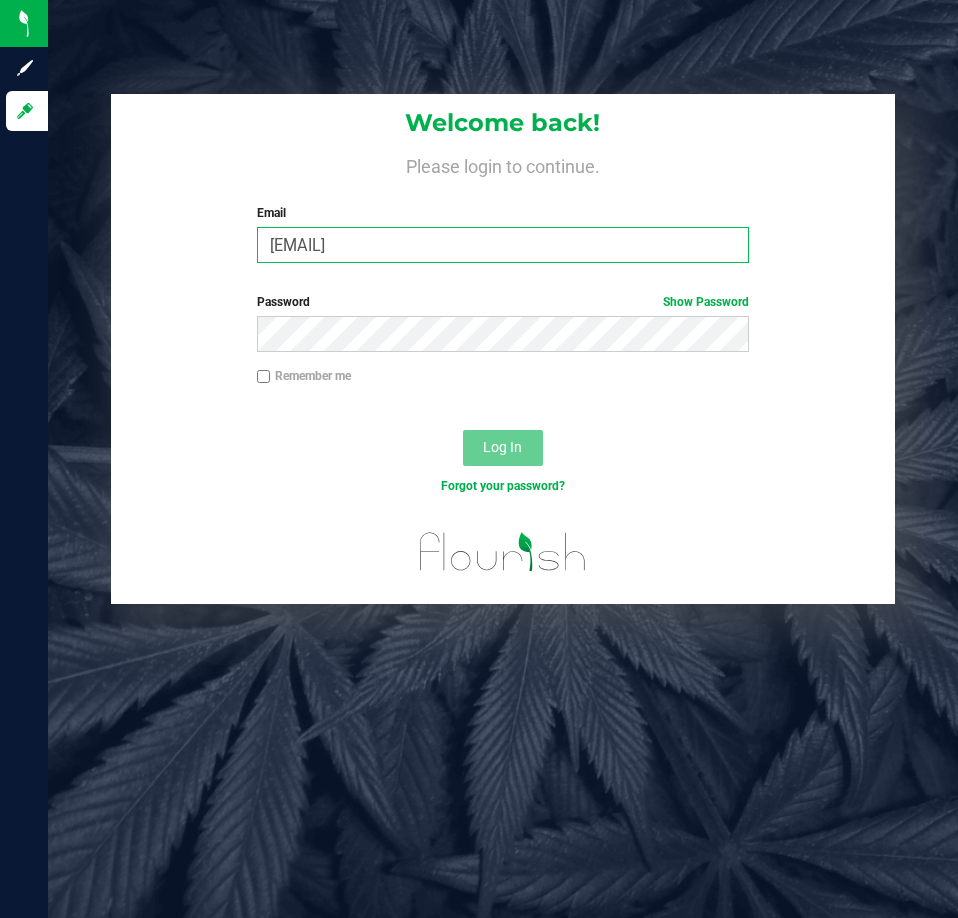 type on "[EMAIL]" 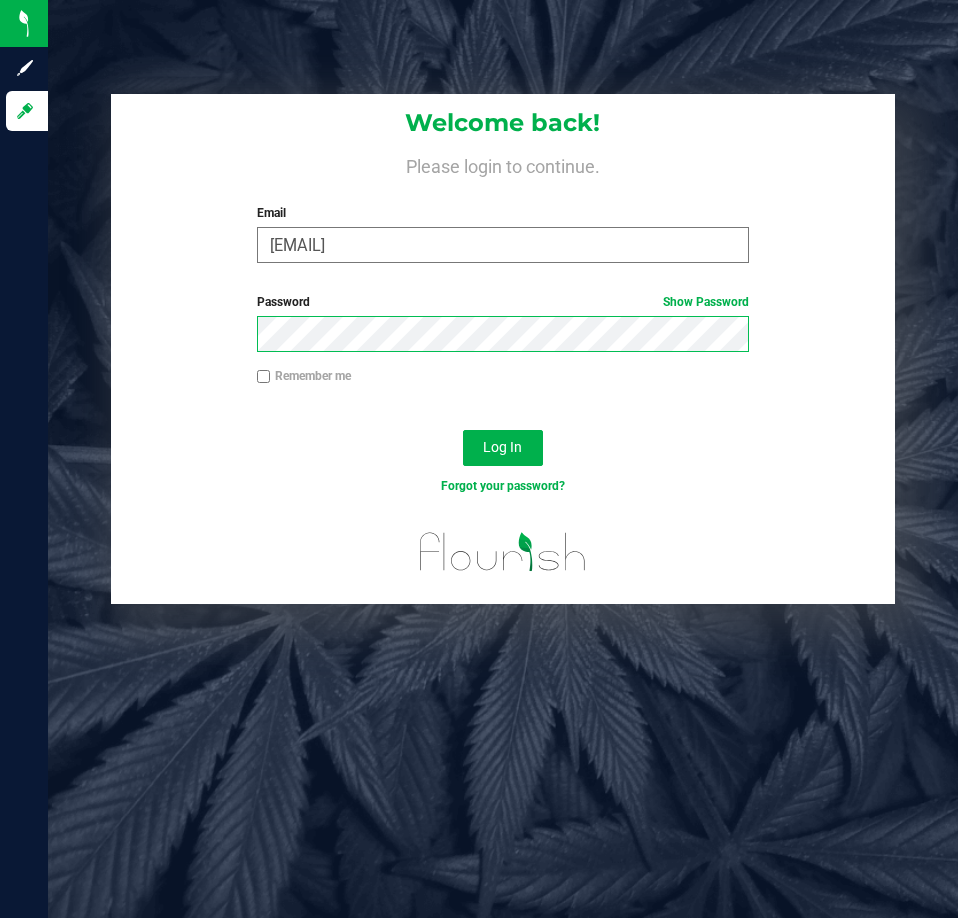 click on "Log In" at bounding box center [503, 448] 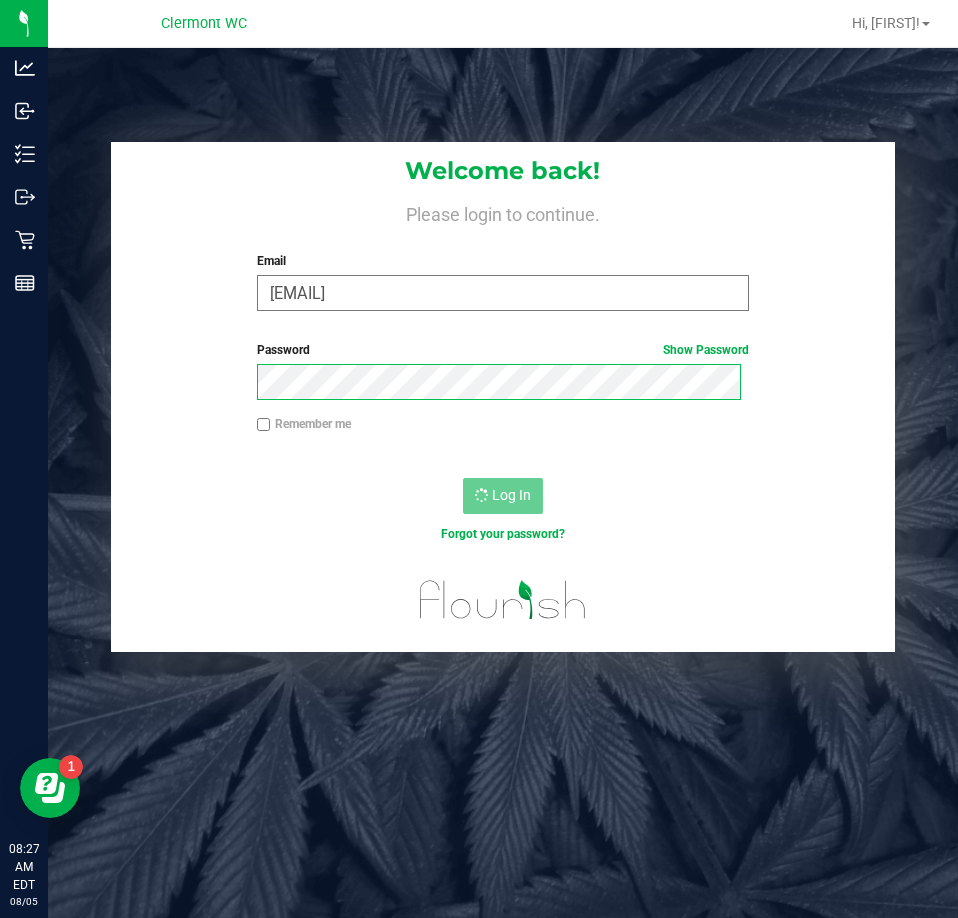 scroll, scrollTop: 0, scrollLeft: 0, axis: both 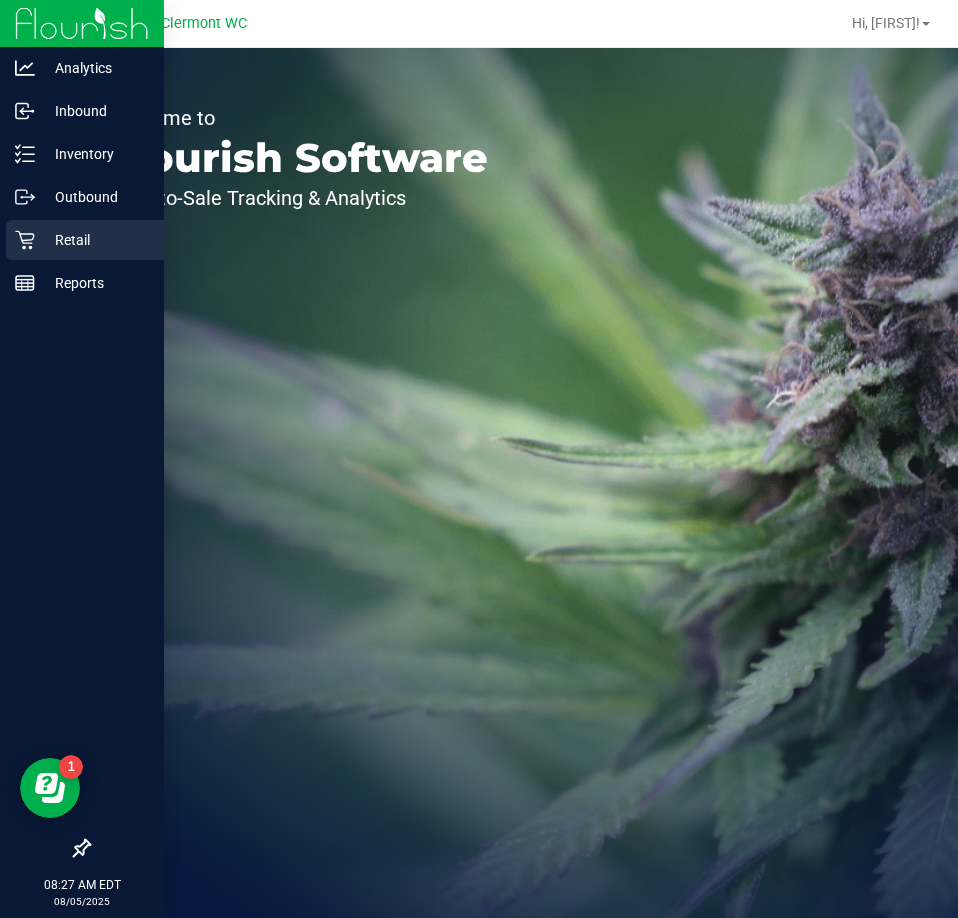 click on "Retail" at bounding box center [95, 240] 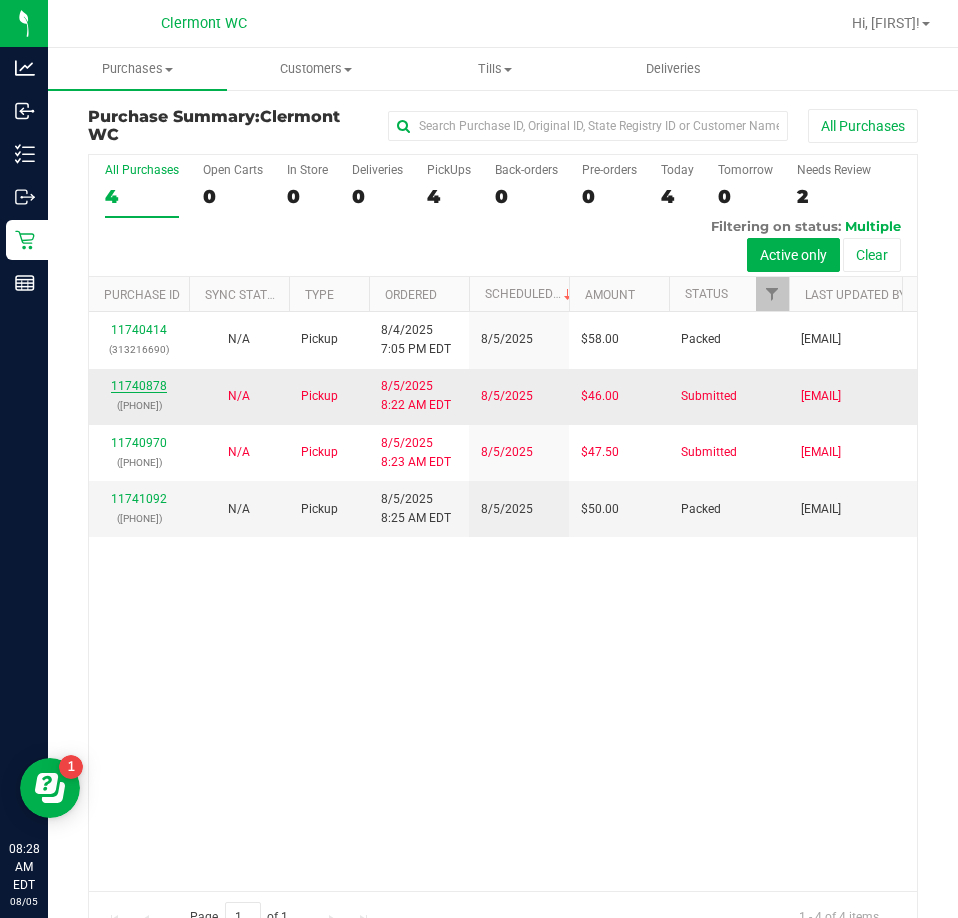 click on "11740878" at bounding box center [139, 386] 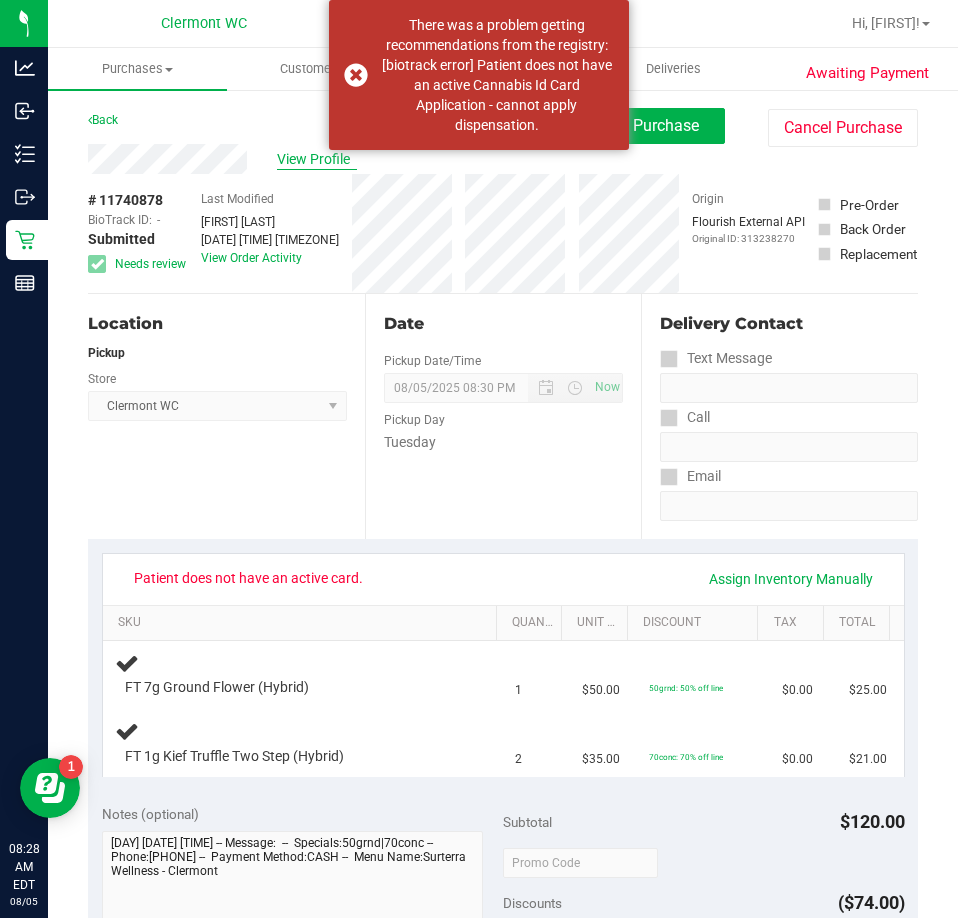 click on "View Profile" at bounding box center (317, 159) 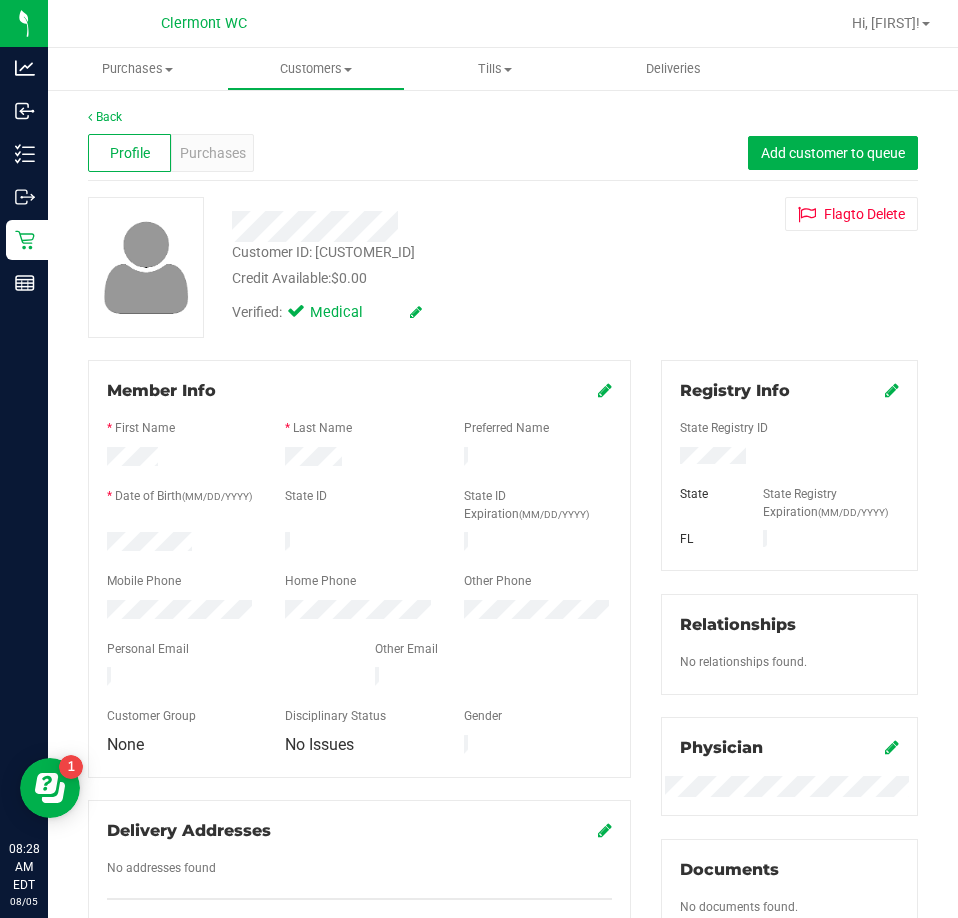 click on "Customer ID: [CUSTOMER_ID]" at bounding box center [323, 252] 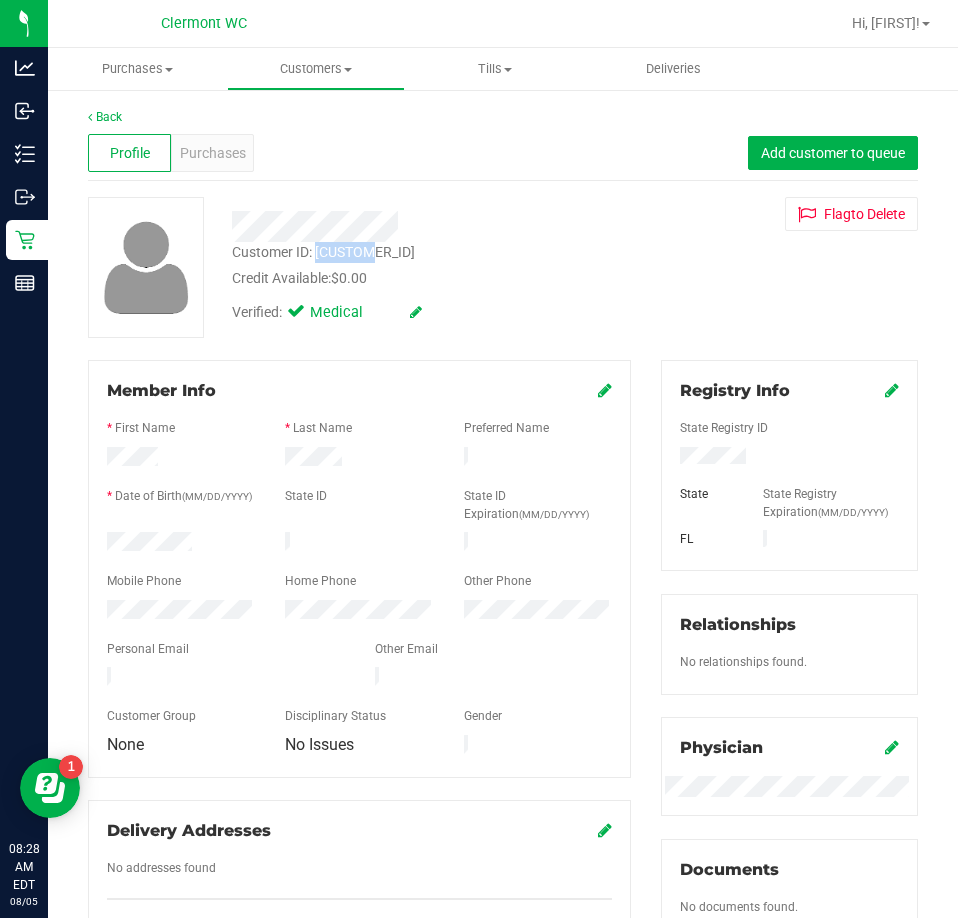 click on "Customer ID: [CUSTOMER_ID]" at bounding box center [323, 252] 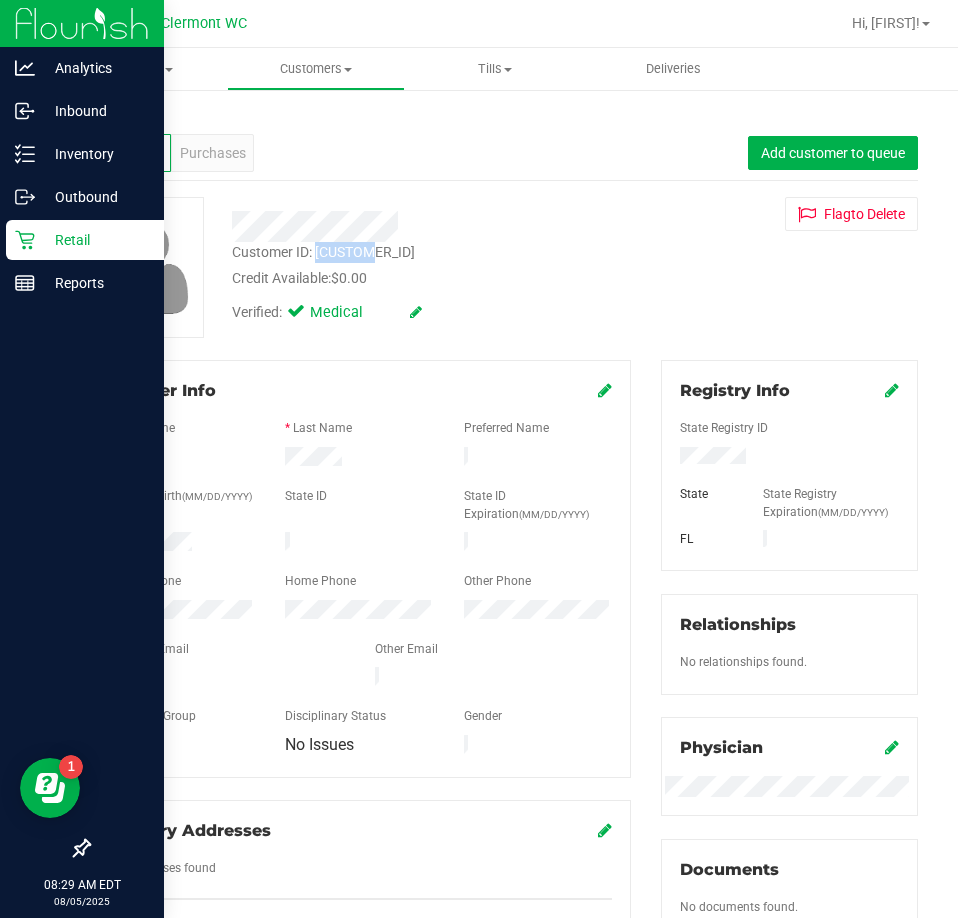 click on "Retail" at bounding box center (95, 240) 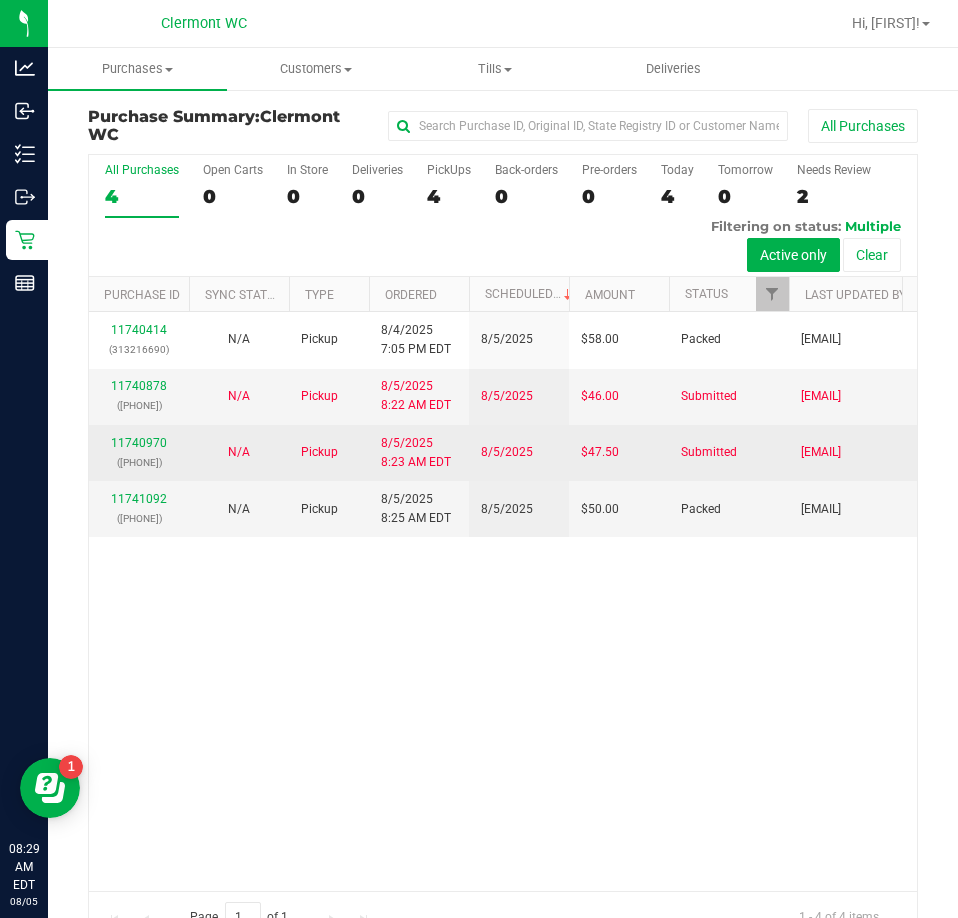 click on "[NUMBER]
([PHONE])" at bounding box center [139, 453] 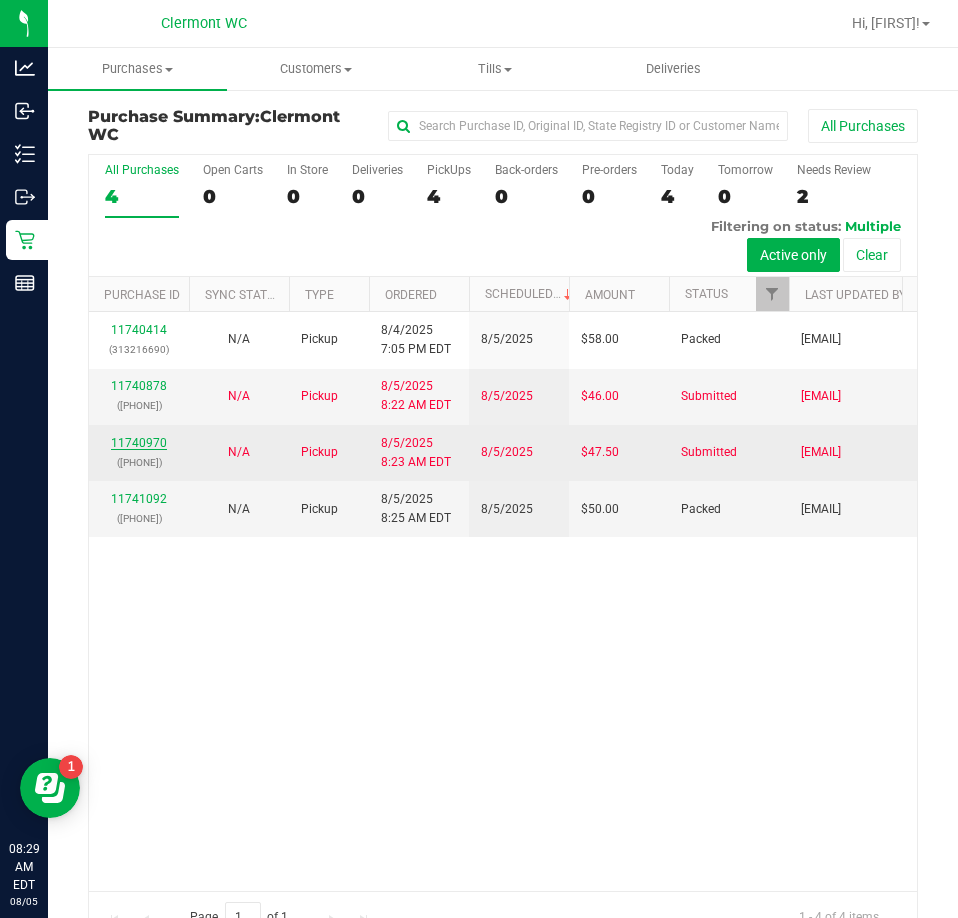 click on "11740970" at bounding box center [139, 443] 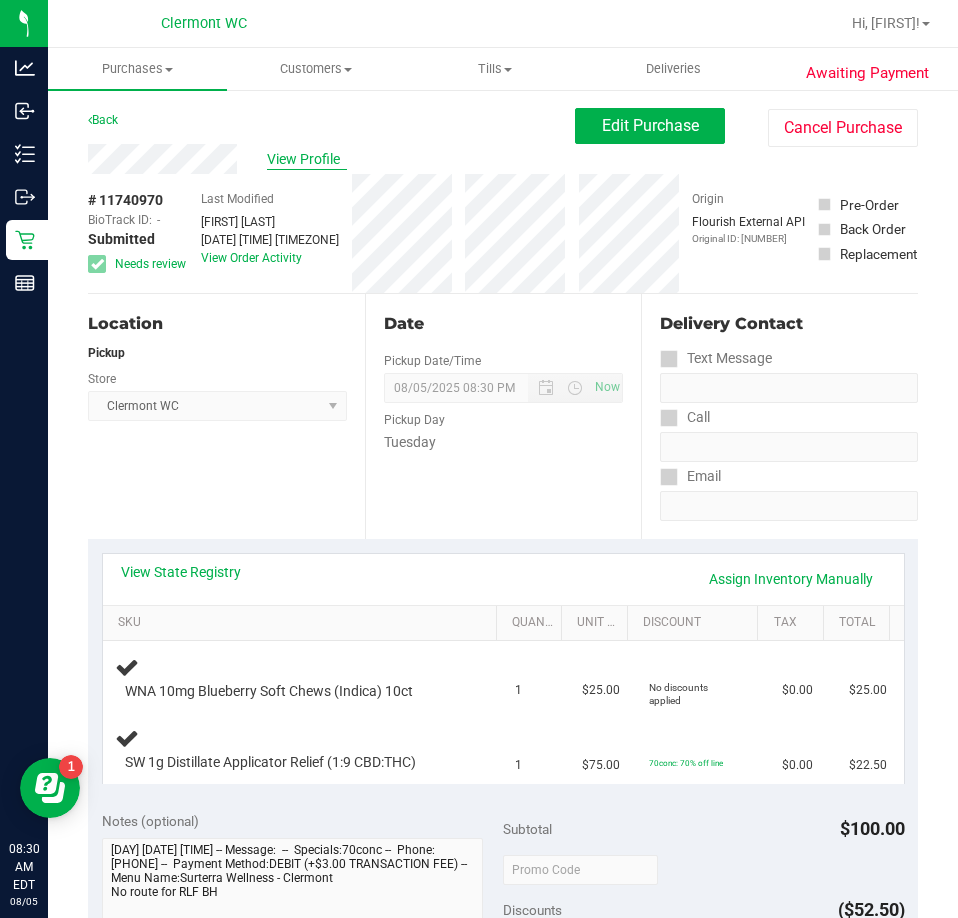 click on "View Profile" at bounding box center (307, 159) 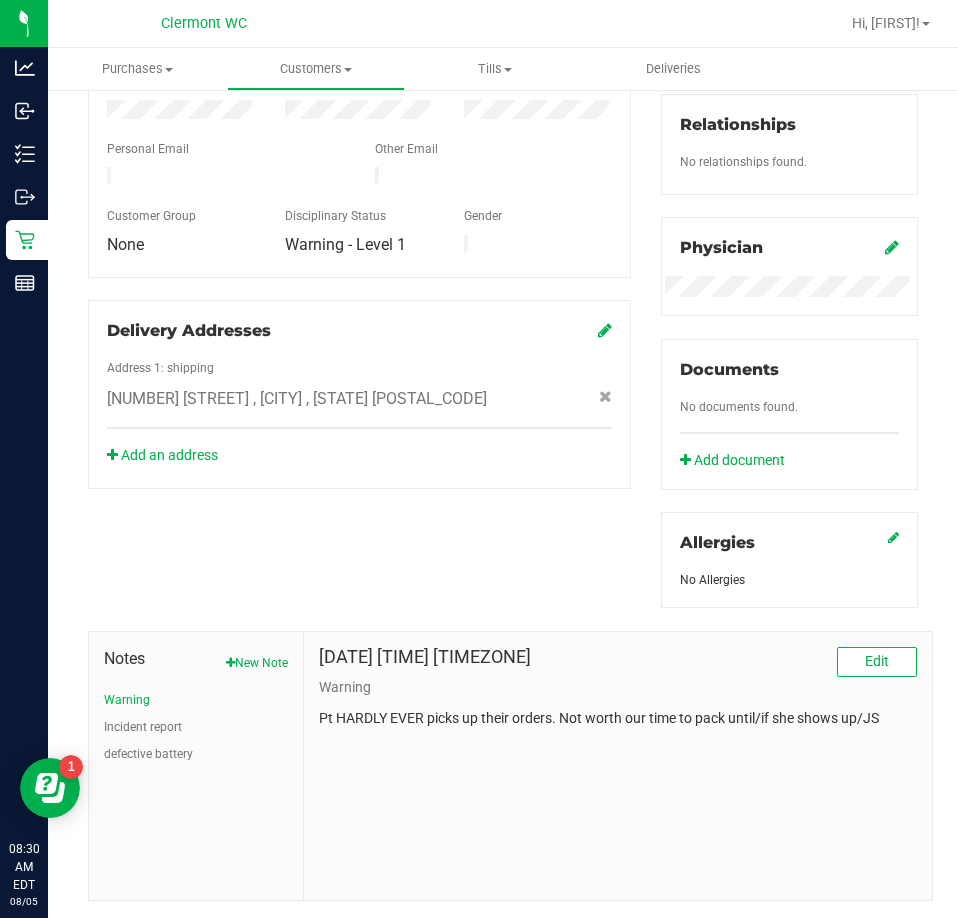 scroll, scrollTop: 546, scrollLeft: 0, axis: vertical 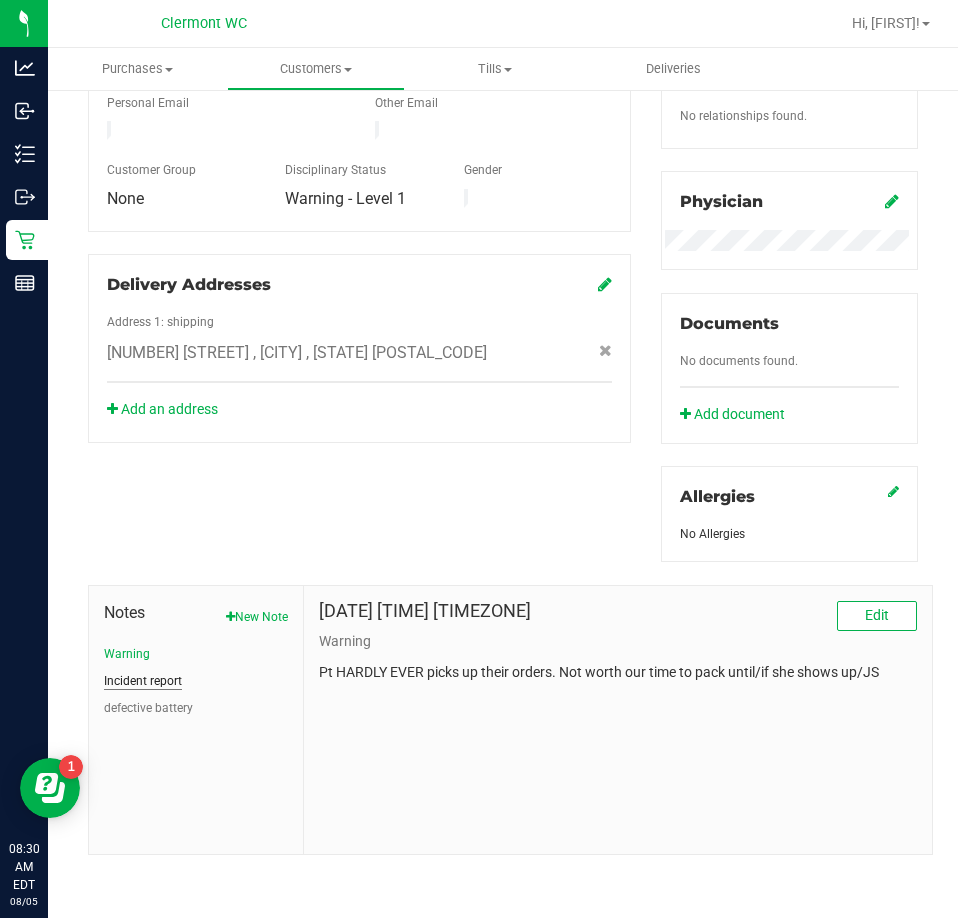 click on "Incident report" at bounding box center [143, 681] 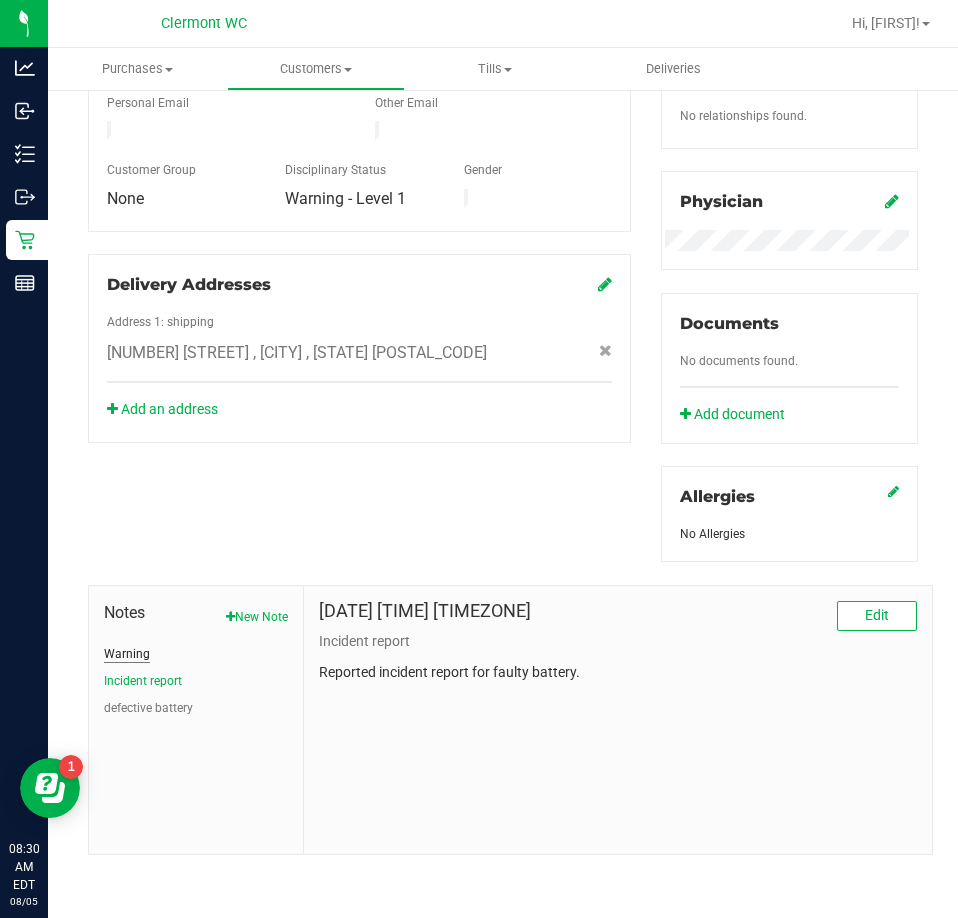 click on "Warning" at bounding box center (127, 654) 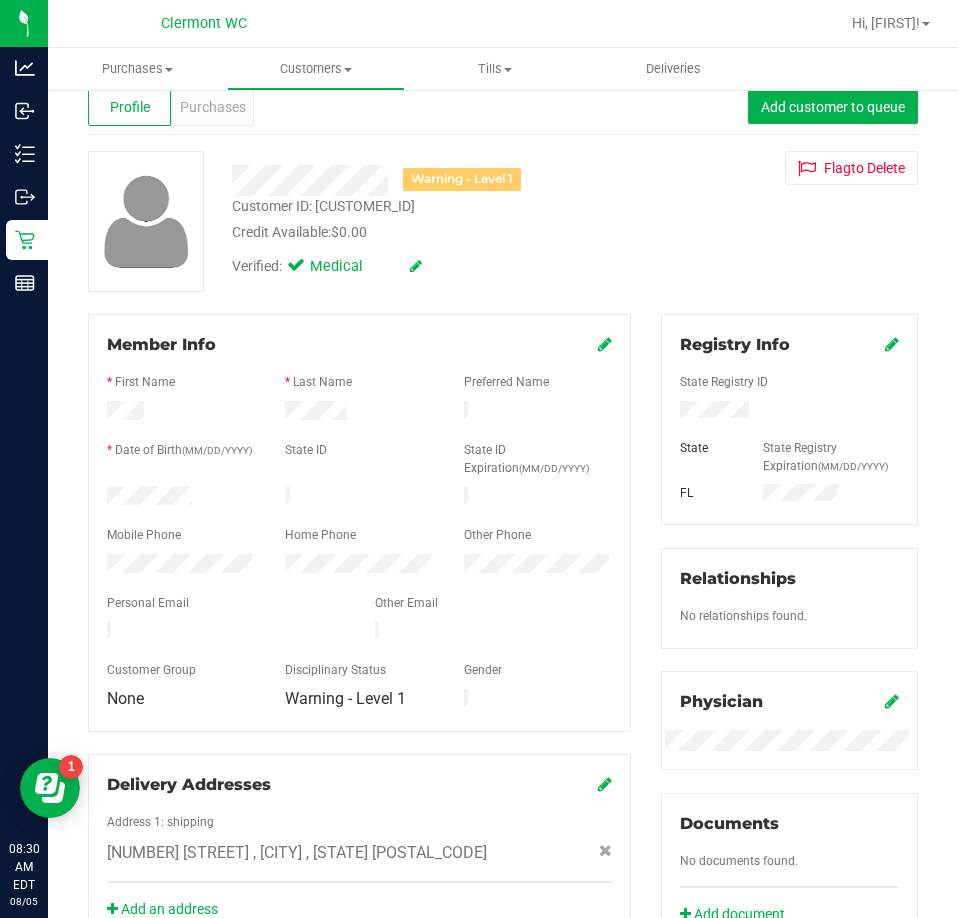 scroll, scrollTop: 0, scrollLeft: 0, axis: both 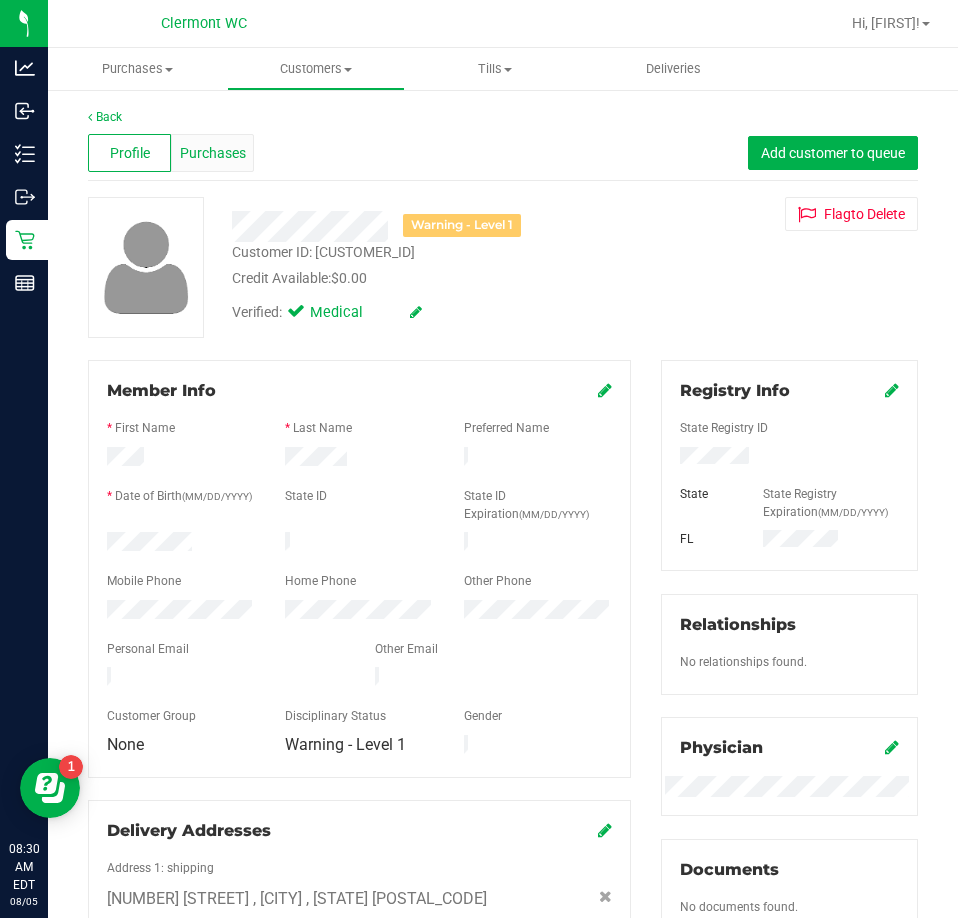 click on "Purchases" at bounding box center (213, 153) 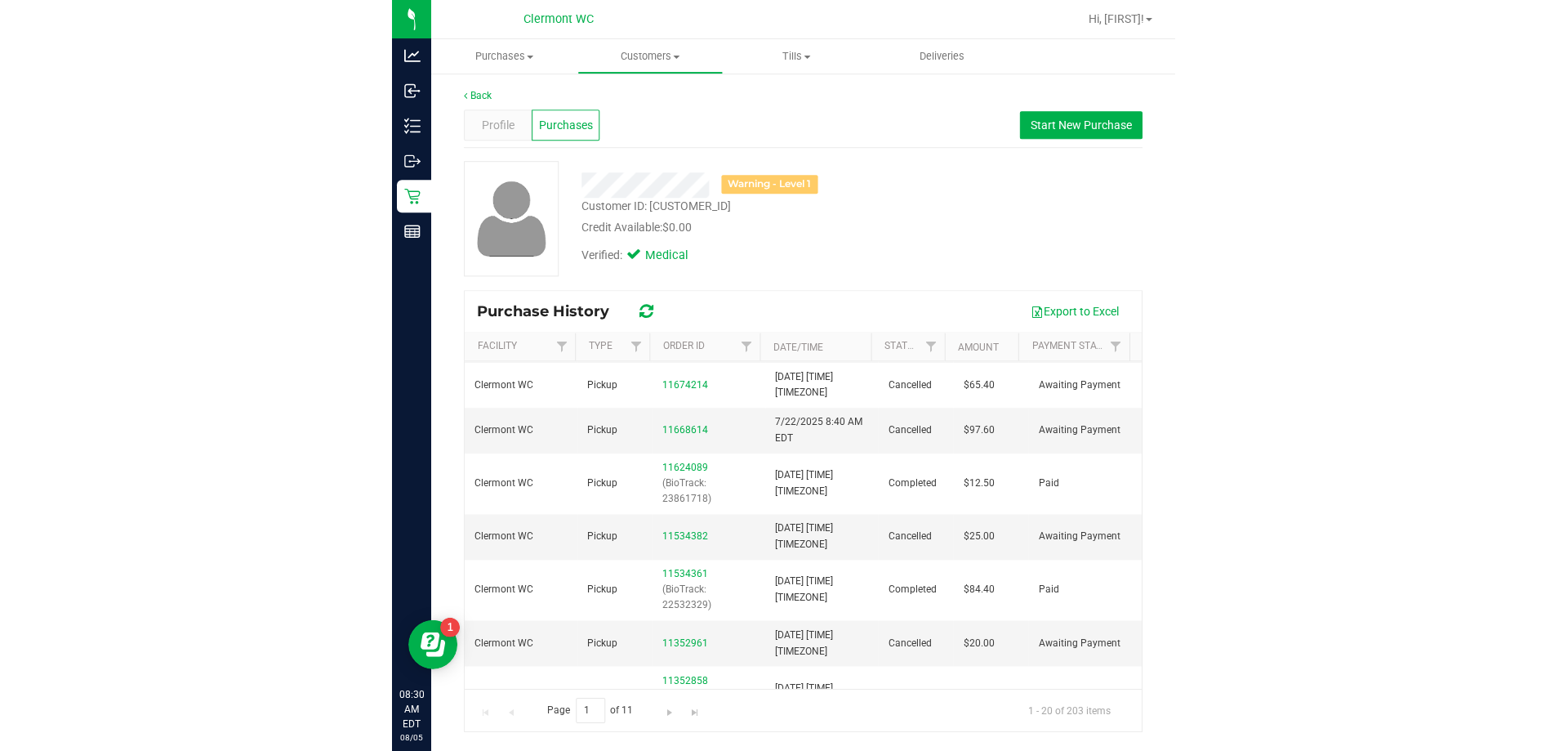 scroll, scrollTop: 65, scrollLeft: 0, axis: vertical 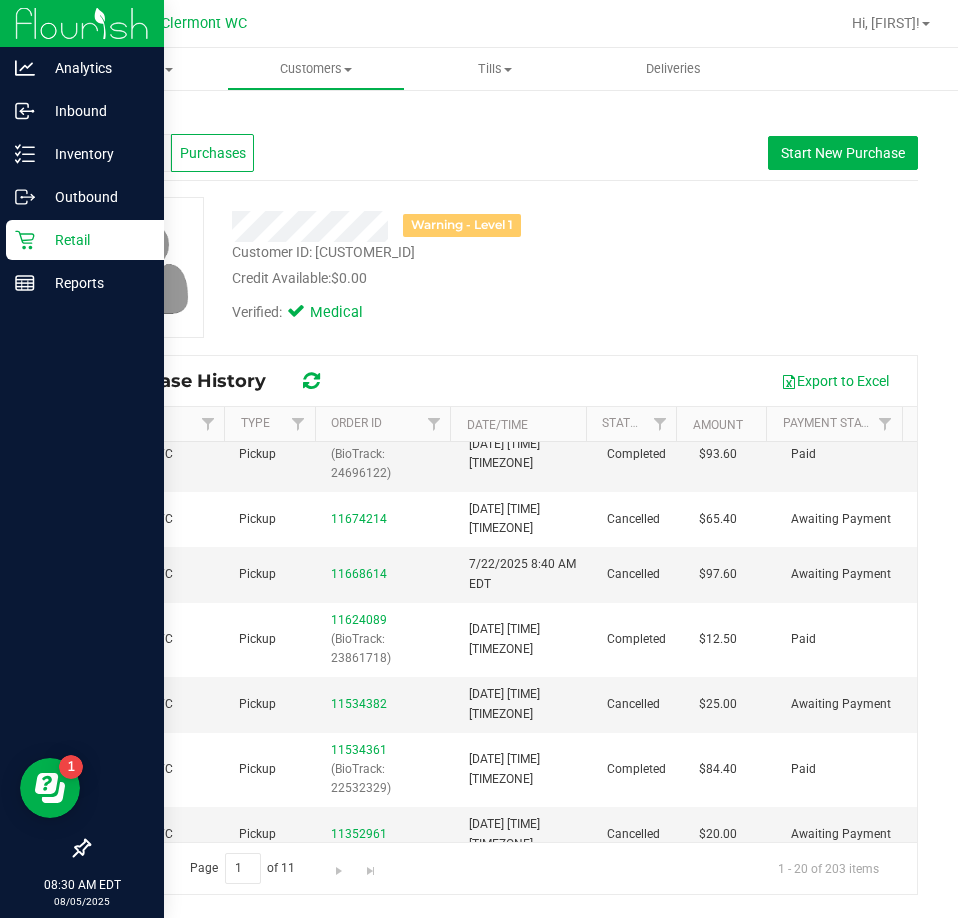 click on "Retail" at bounding box center [95, 240] 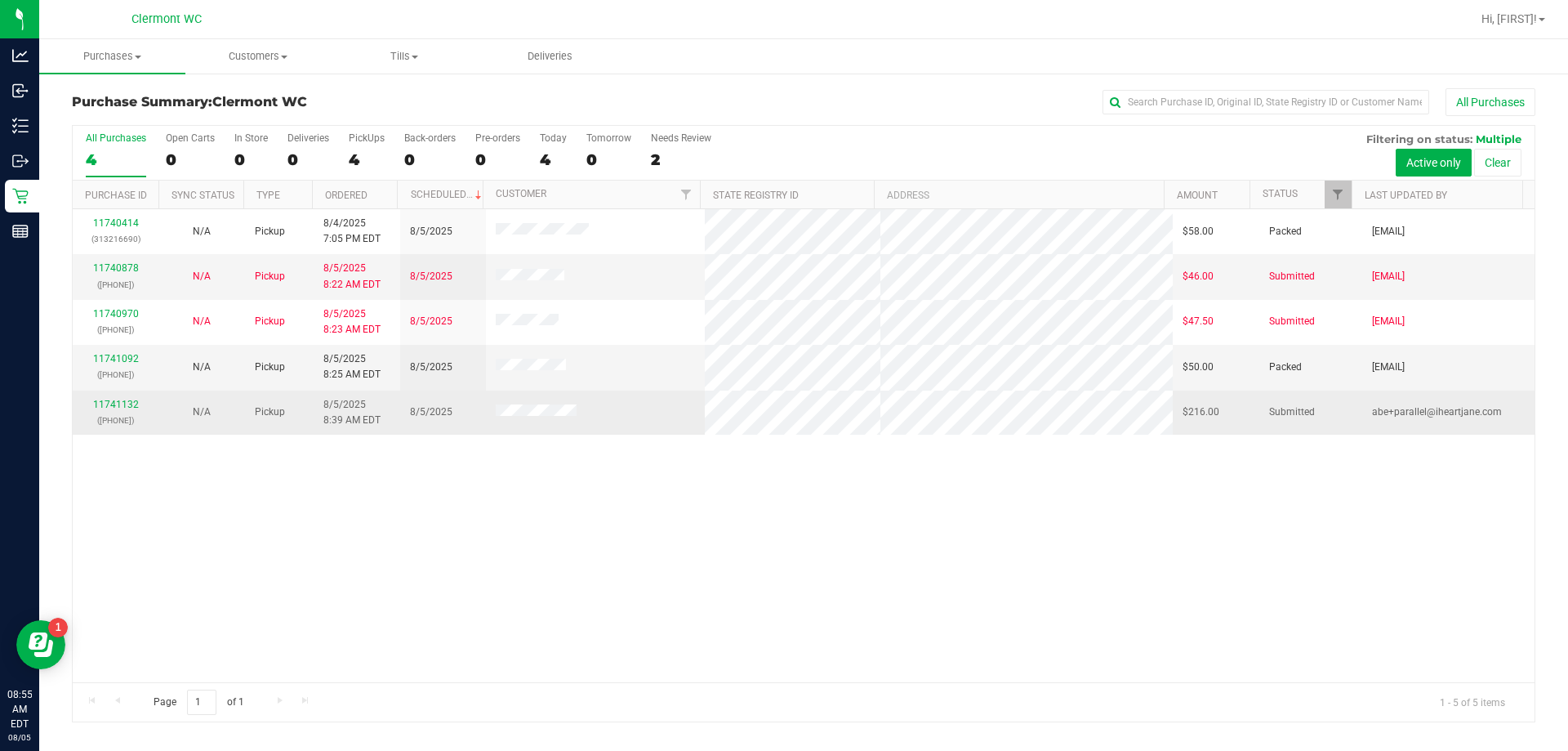 click on "[NUMBER]
([PHONE])" at bounding box center (115, 413) 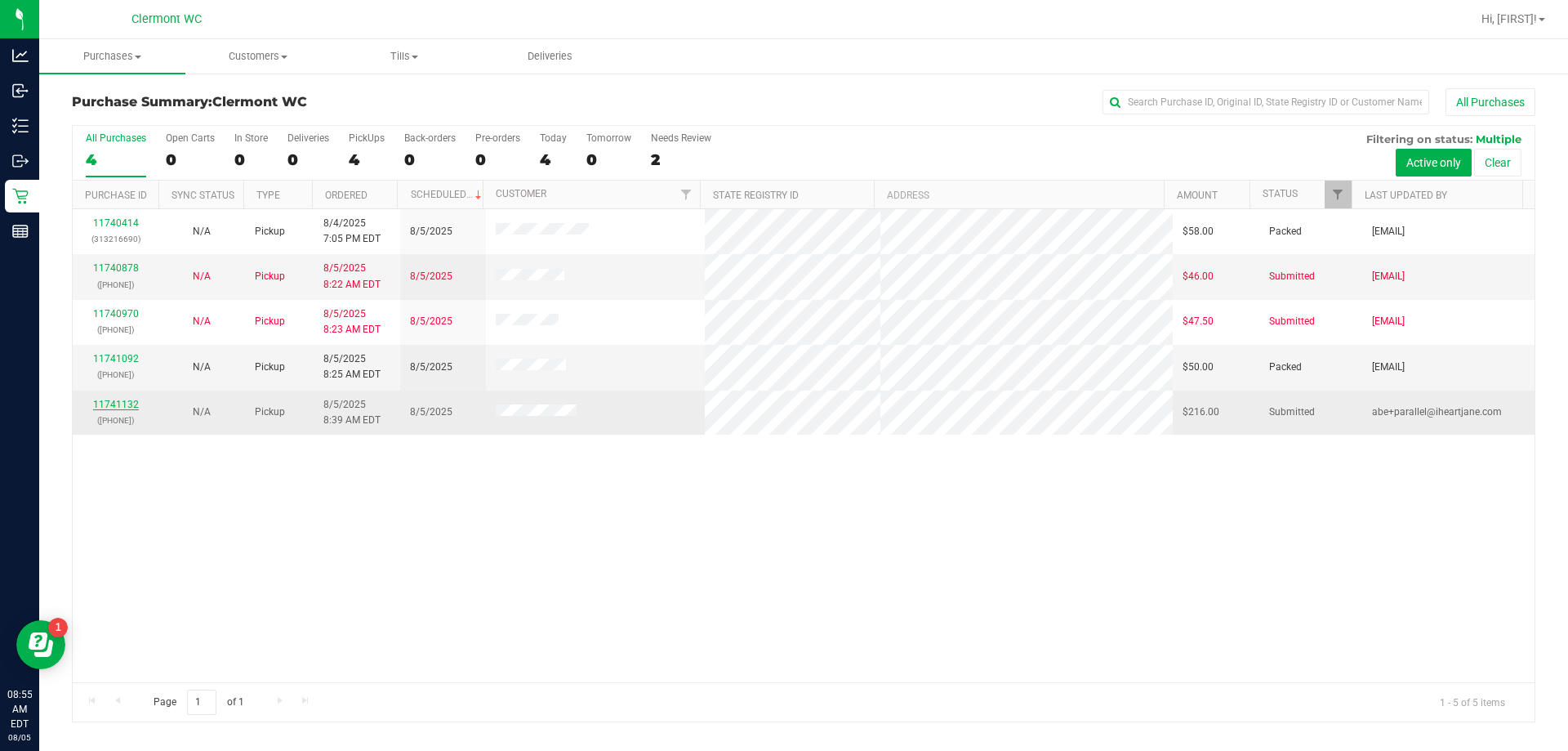 click on "11741132" at bounding box center (116, 405) 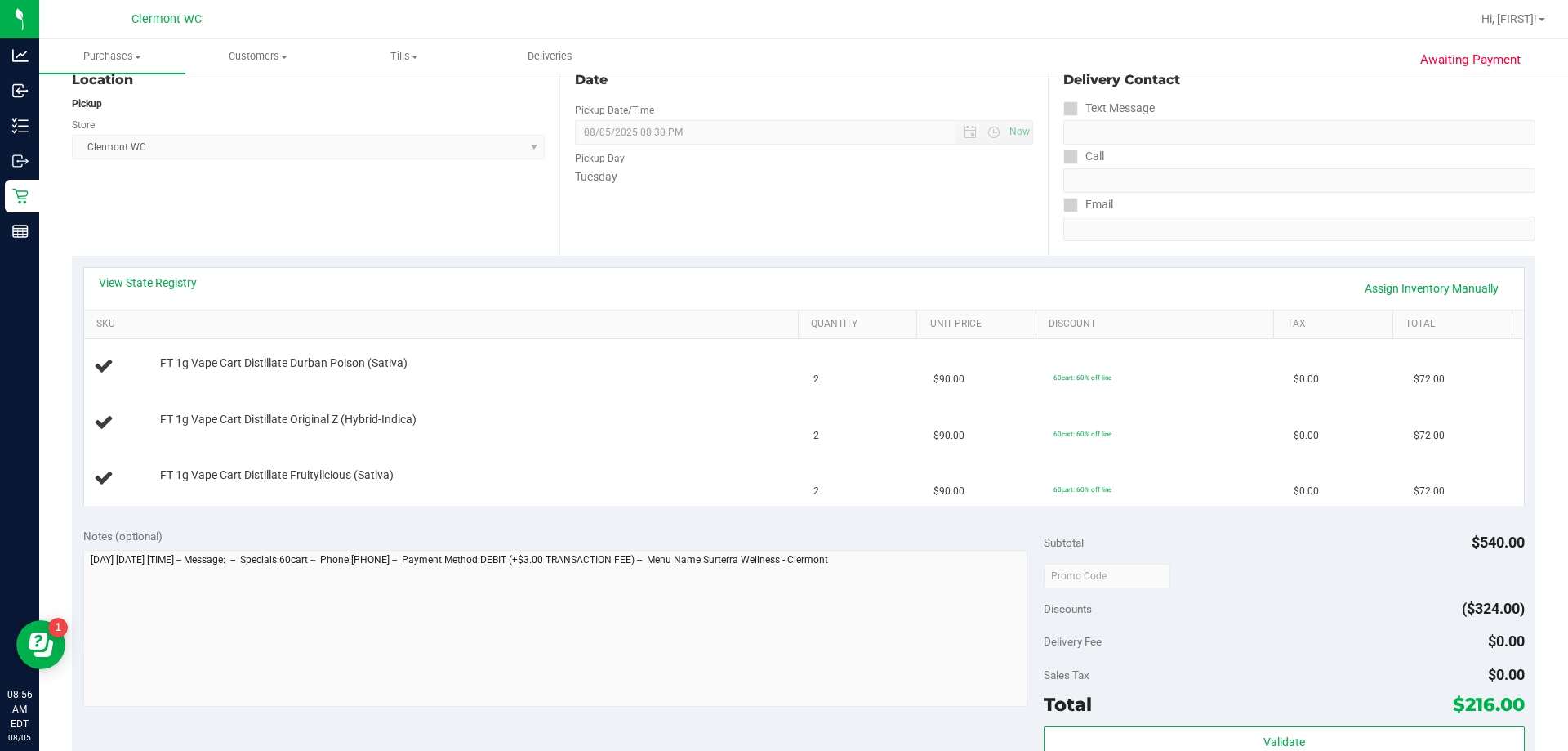 scroll, scrollTop: 187, scrollLeft: 0, axis: vertical 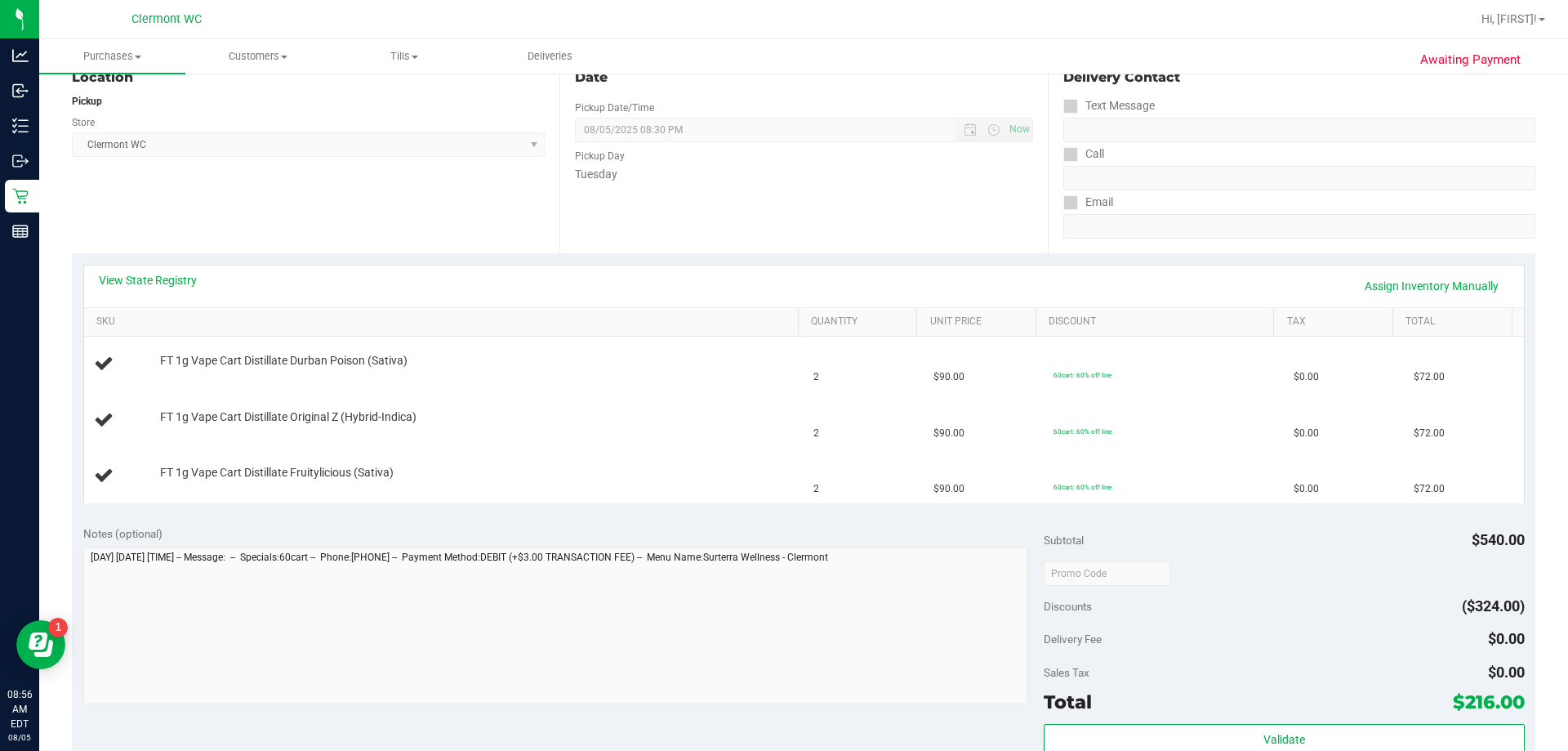 click on "View State Registry" at bounding box center (148, 280) 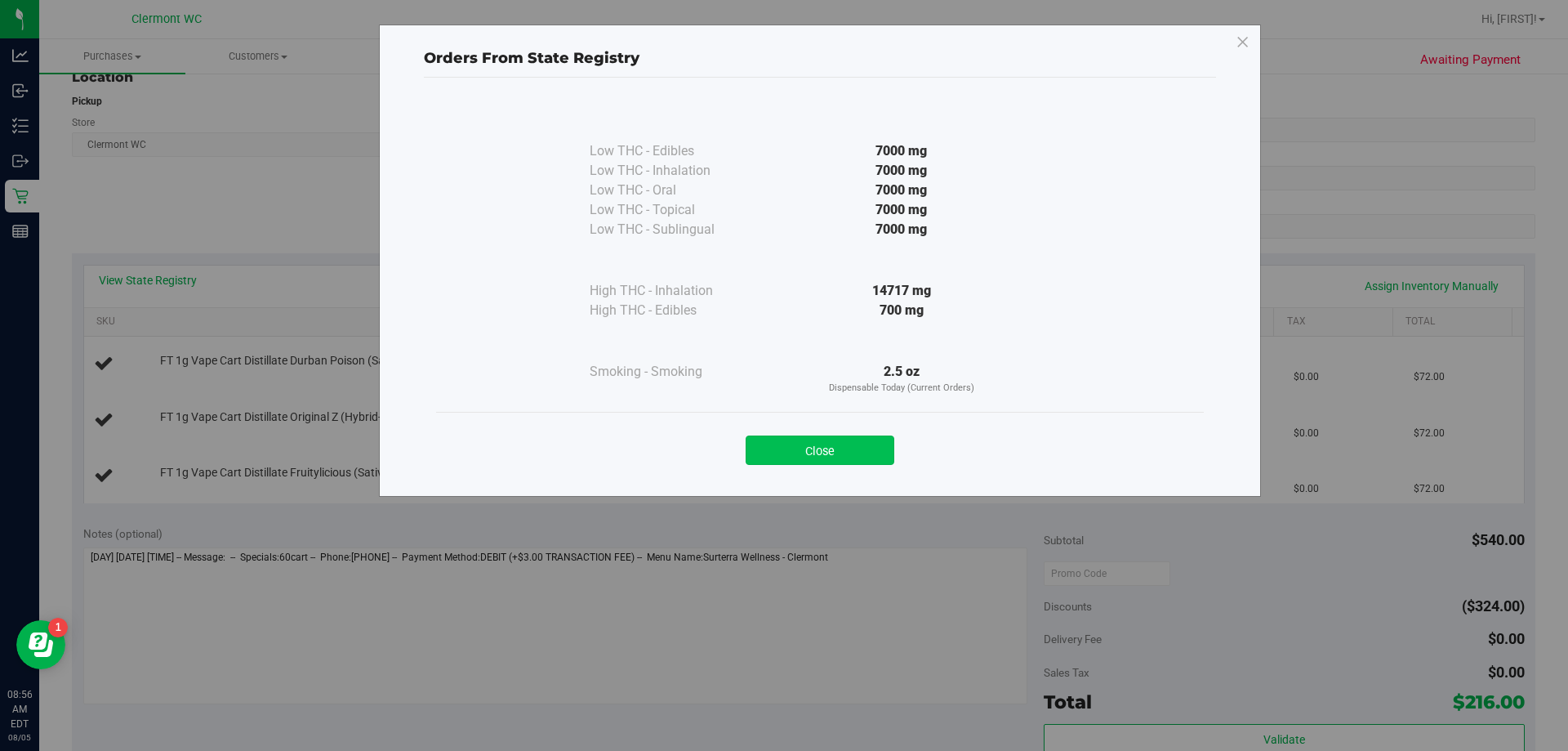 click on "Close" at bounding box center (820, 450) 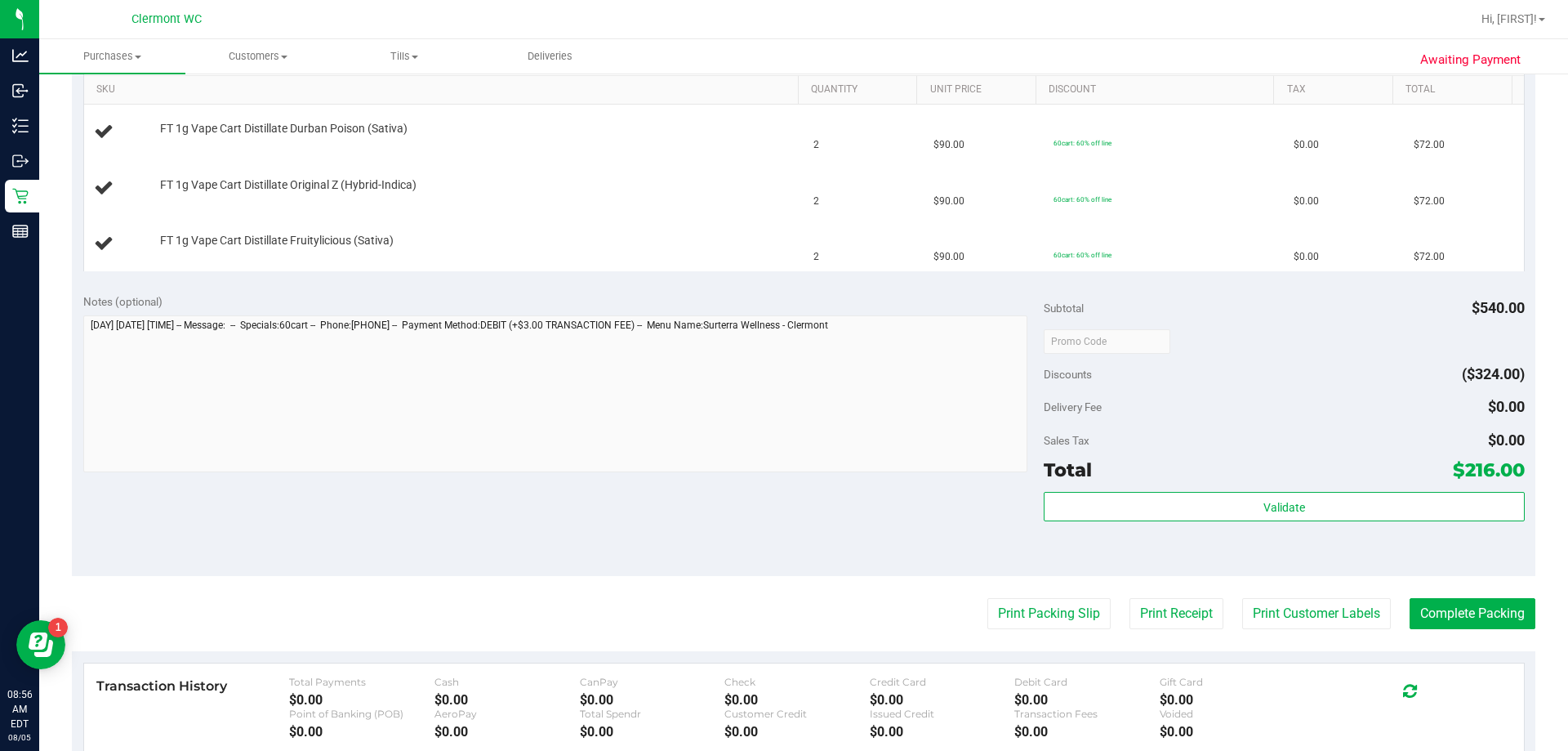 scroll, scrollTop: 422, scrollLeft: 0, axis: vertical 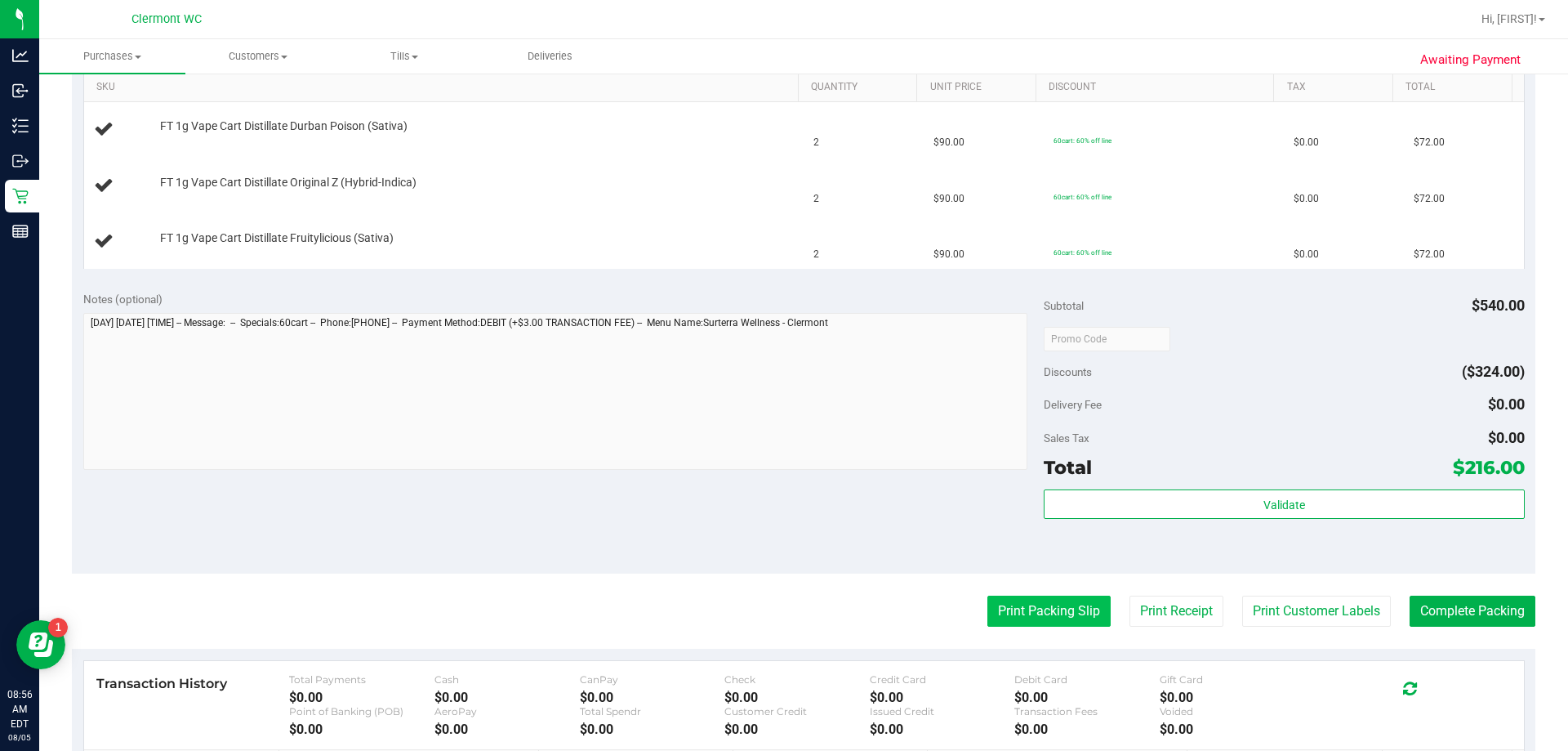 click on "Print Packing Slip" at bounding box center (1049, 611) 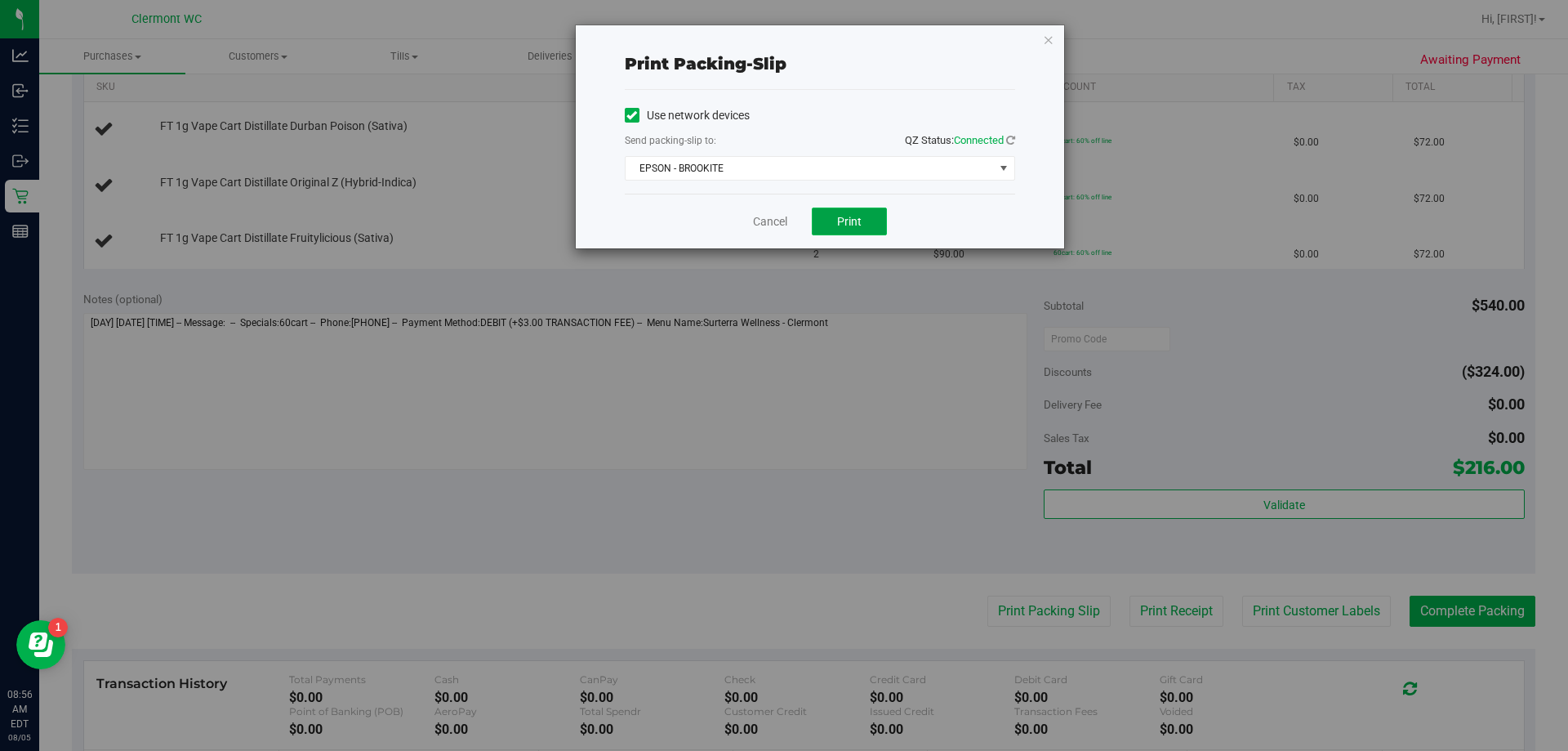 click on "Print" at bounding box center [849, 221] 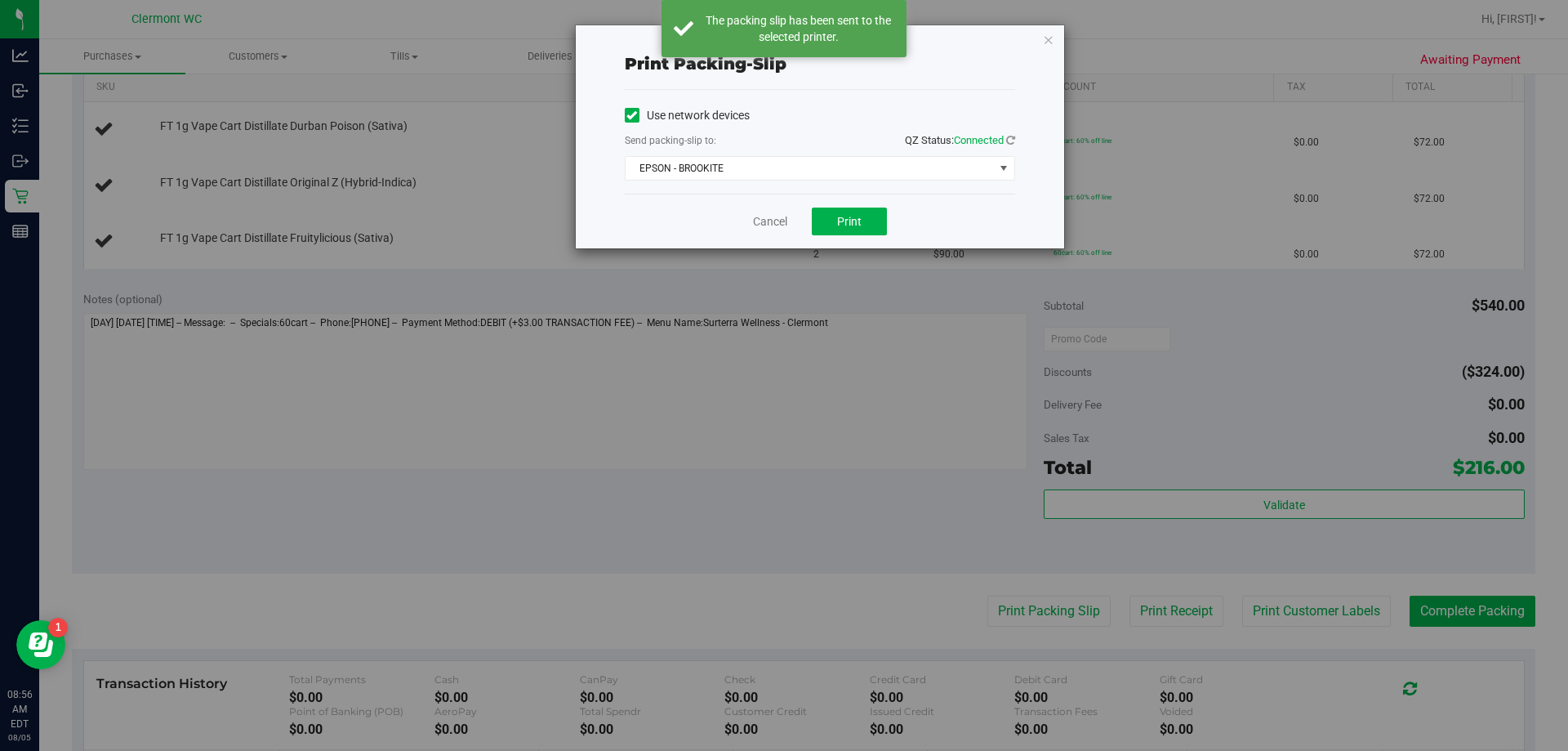 click on "Cancel
Print" at bounding box center (820, 221) 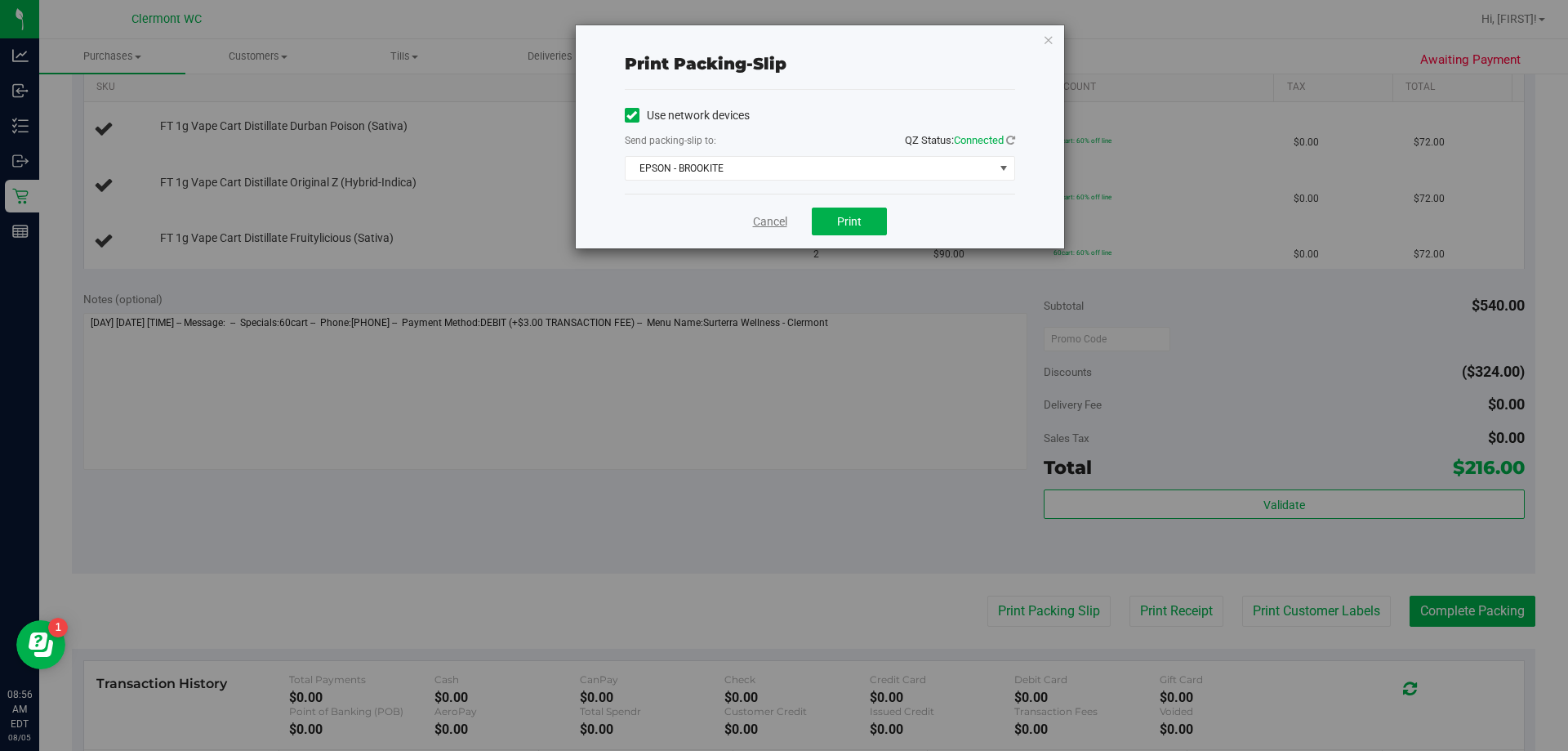 click on "Cancel" at bounding box center (770, 221) 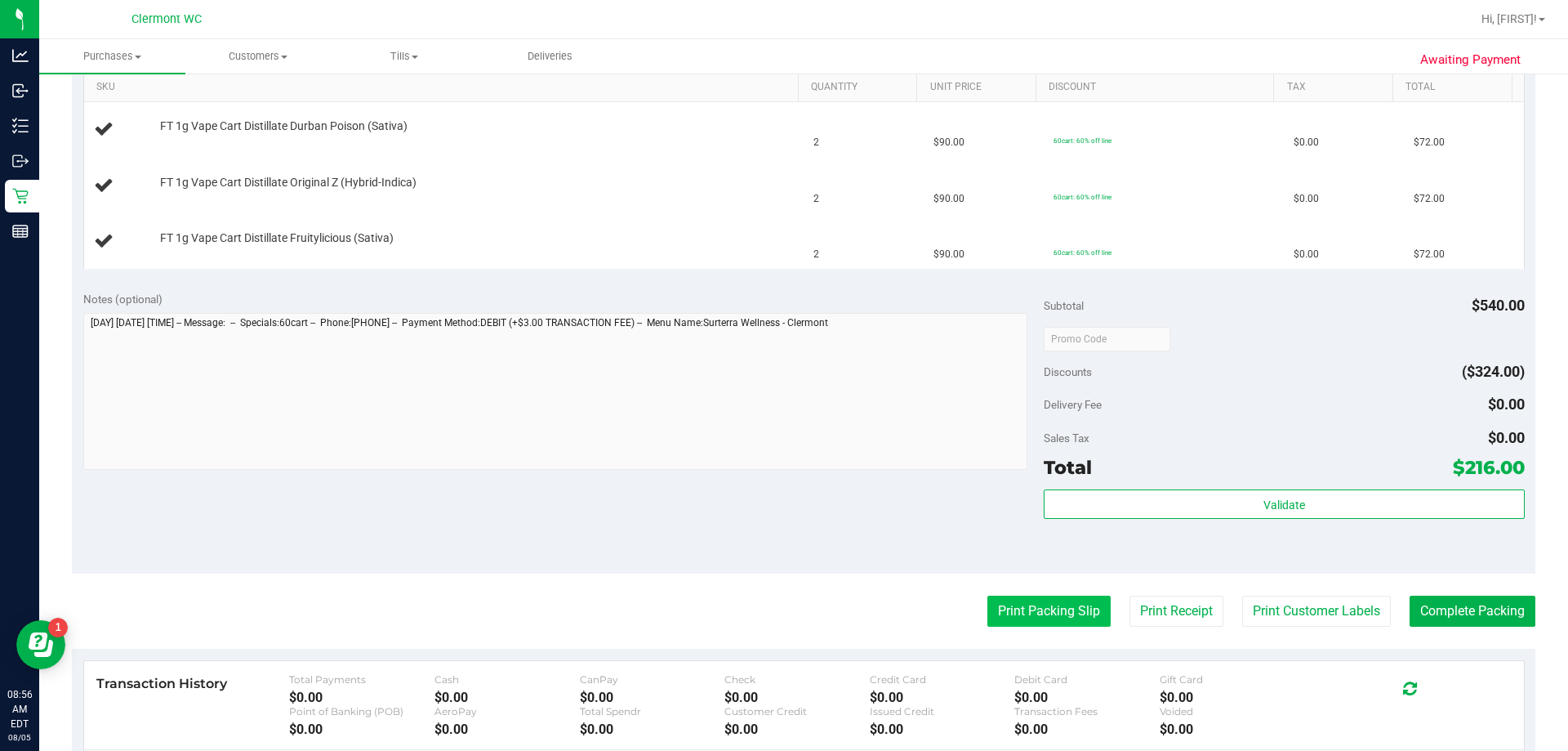 click on "Print Packing Slip" at bounding box center (1049, 611) 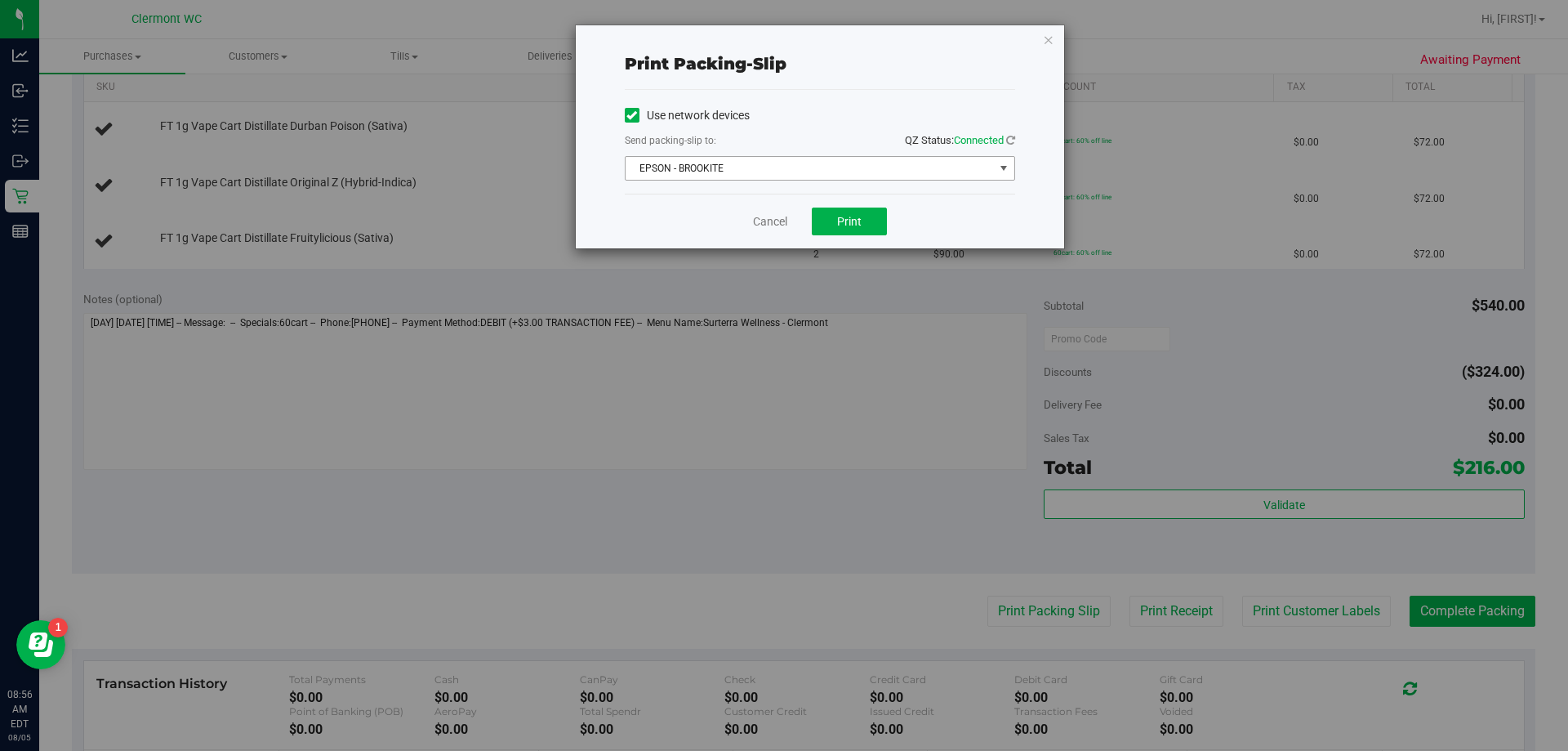 click on "EPSON - BROOKITE" at bounding box center (809, 168) 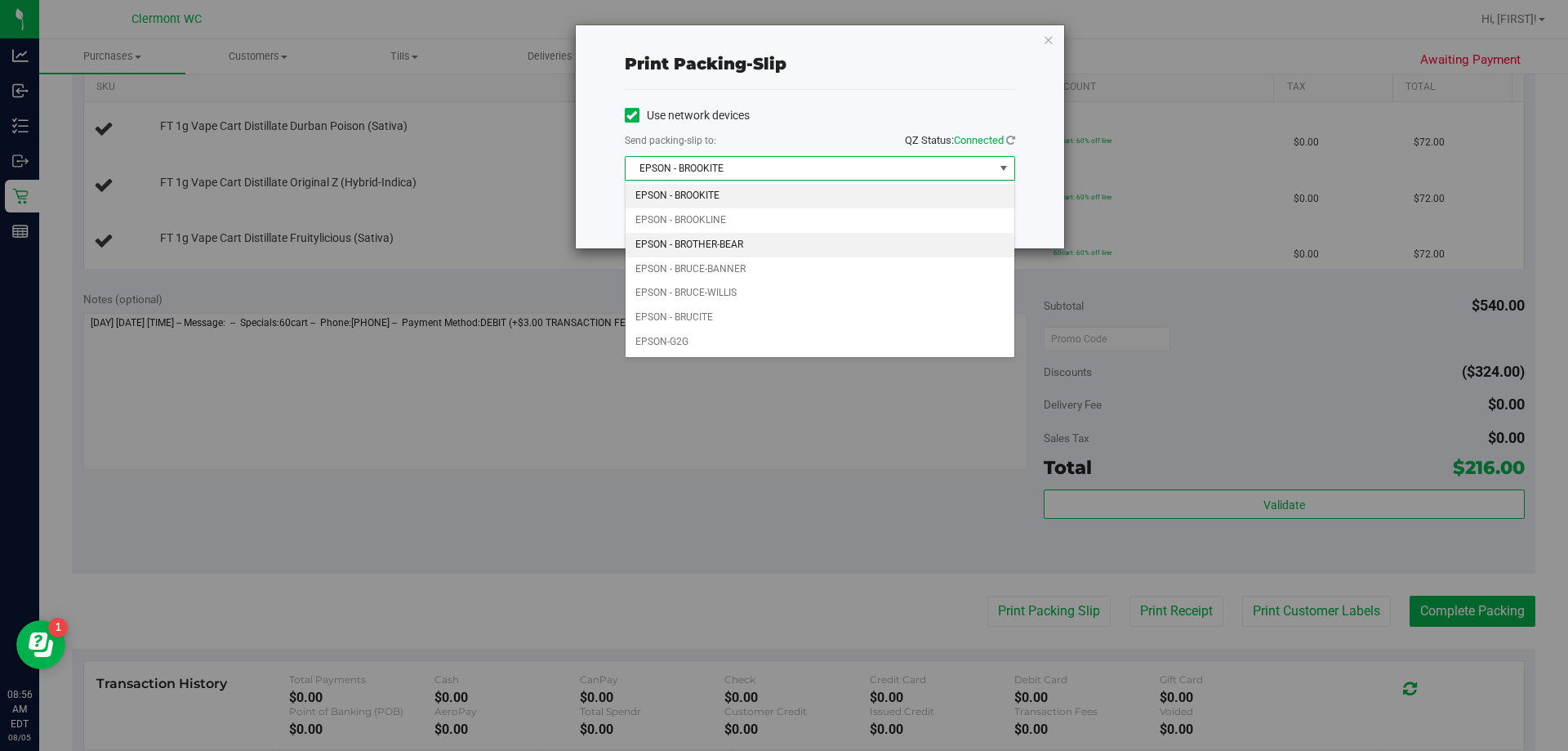 click on "EPSON - BROTHER-BEAR" at bounding box center (820, 245) 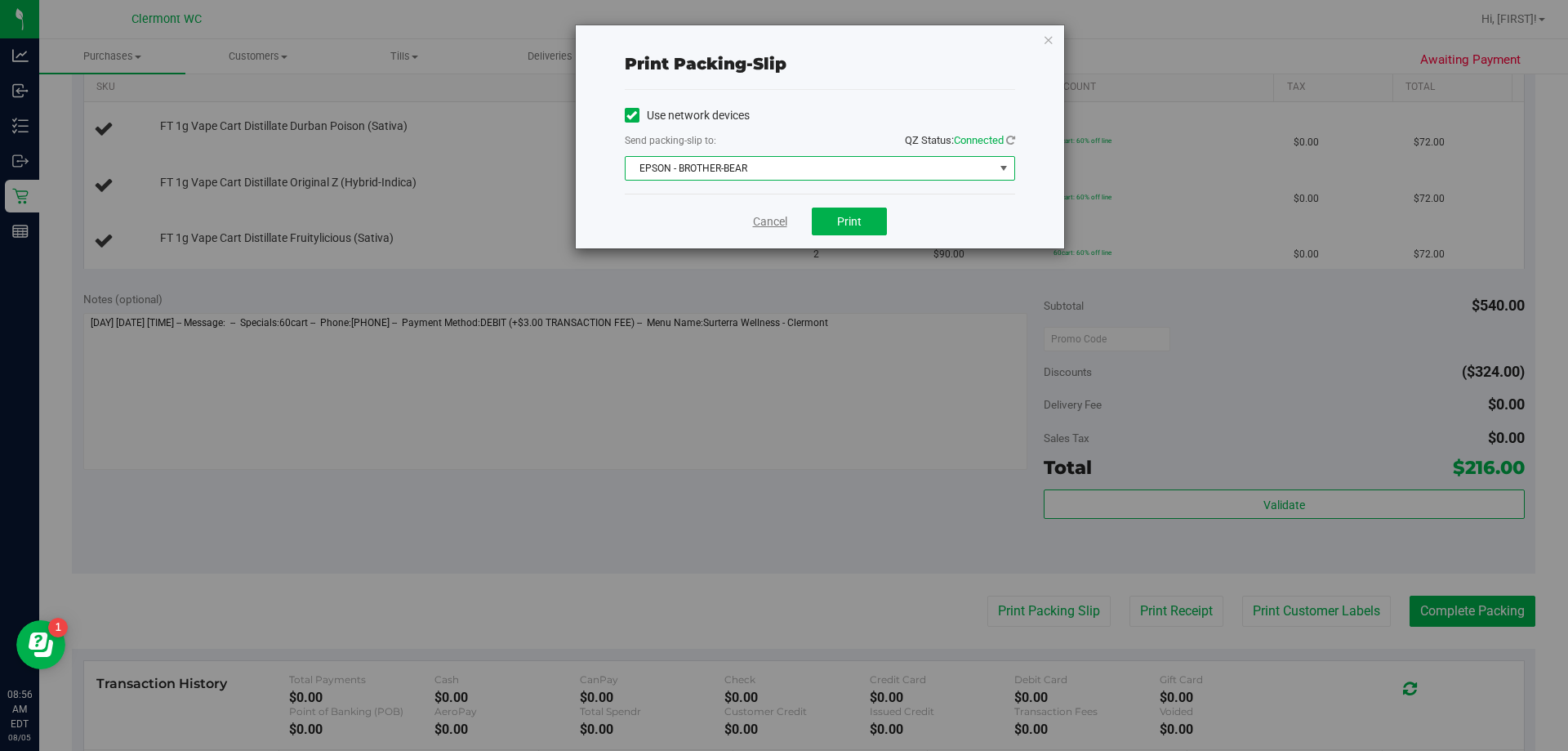 click on "Cancel" at bounding box center [770, 221] 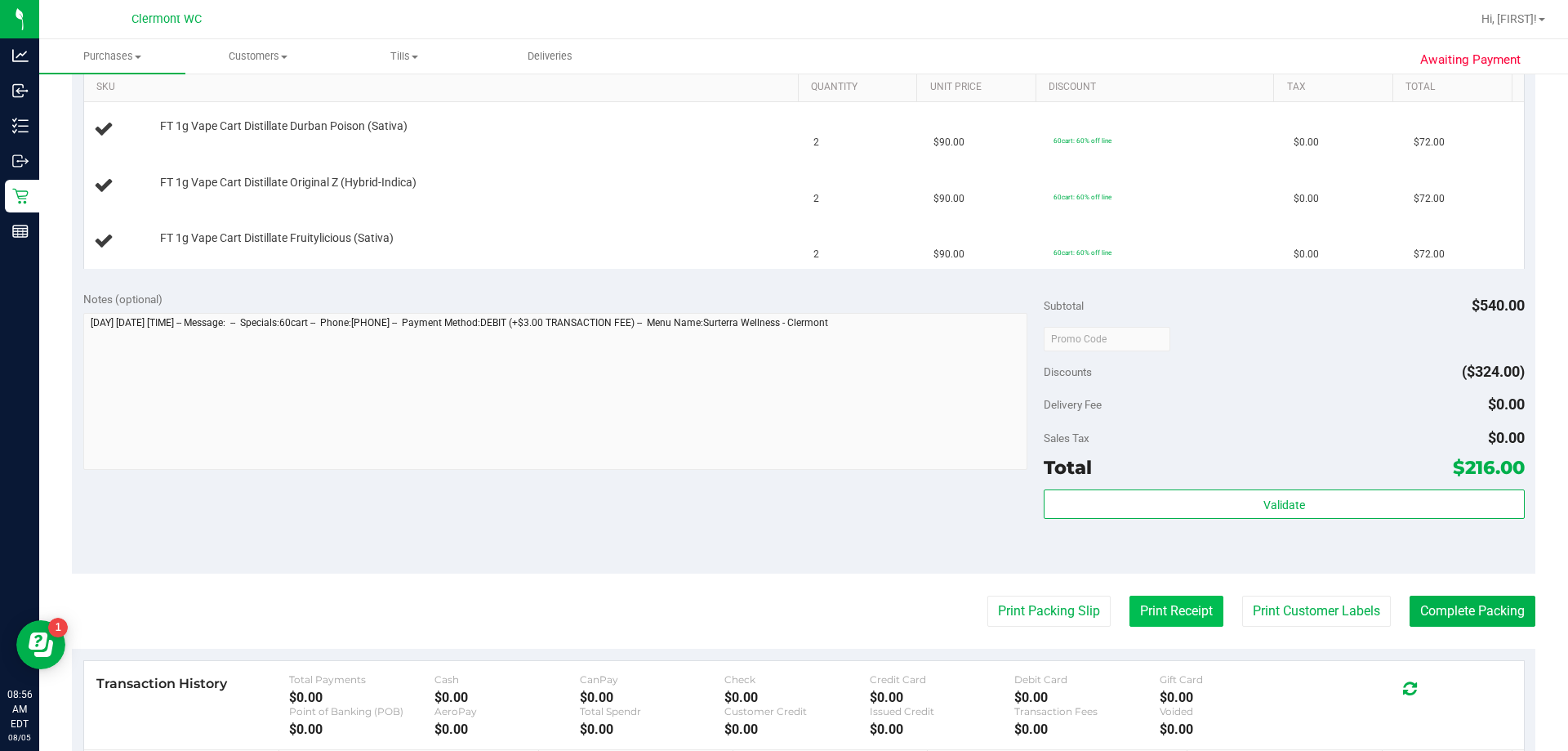 click on "Print Receipt" at bounding box center (1176, 611) 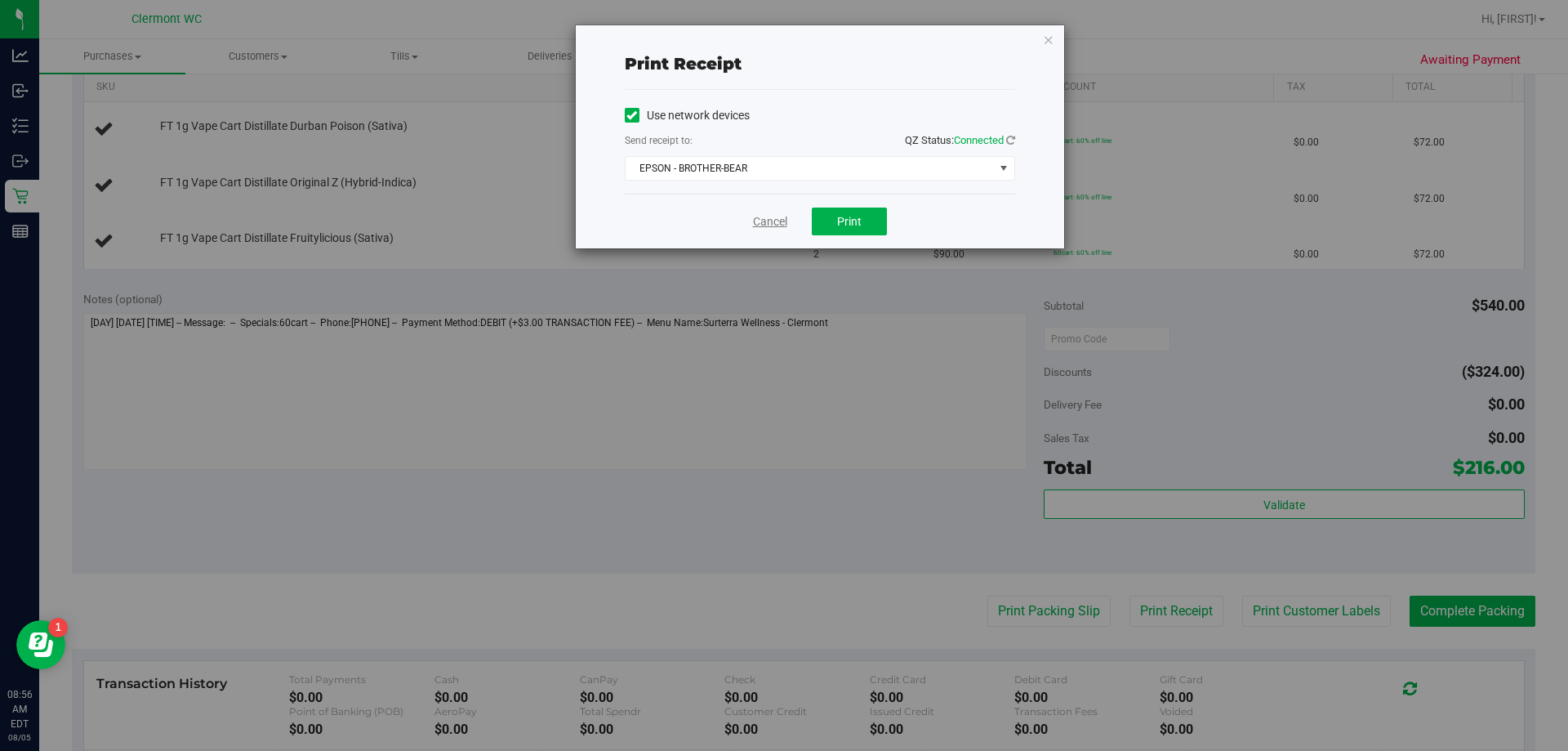 click on "Cancel" at bounding box center (770, 221) 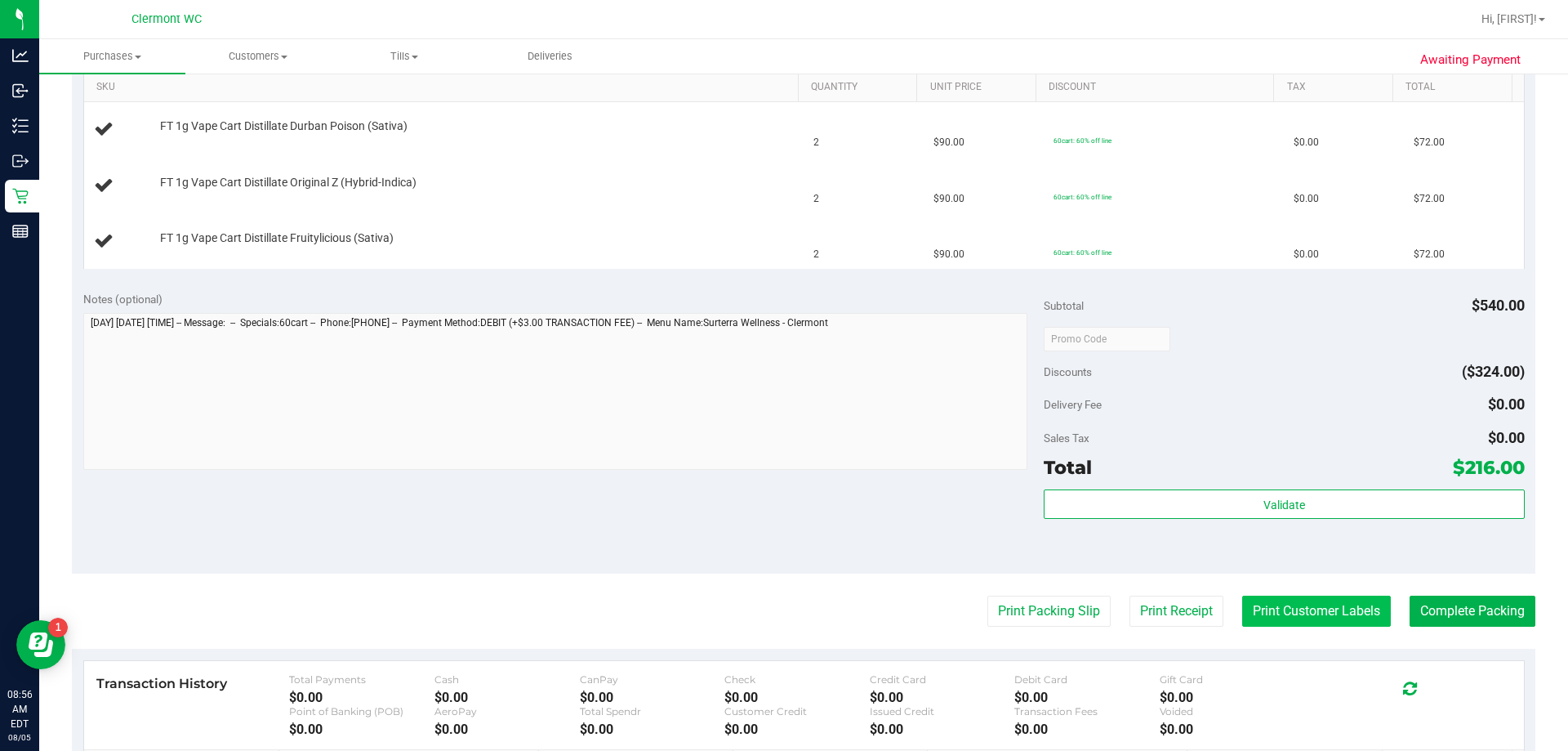 click on "Print Customer Labels" at bounding box center [1316, 611] 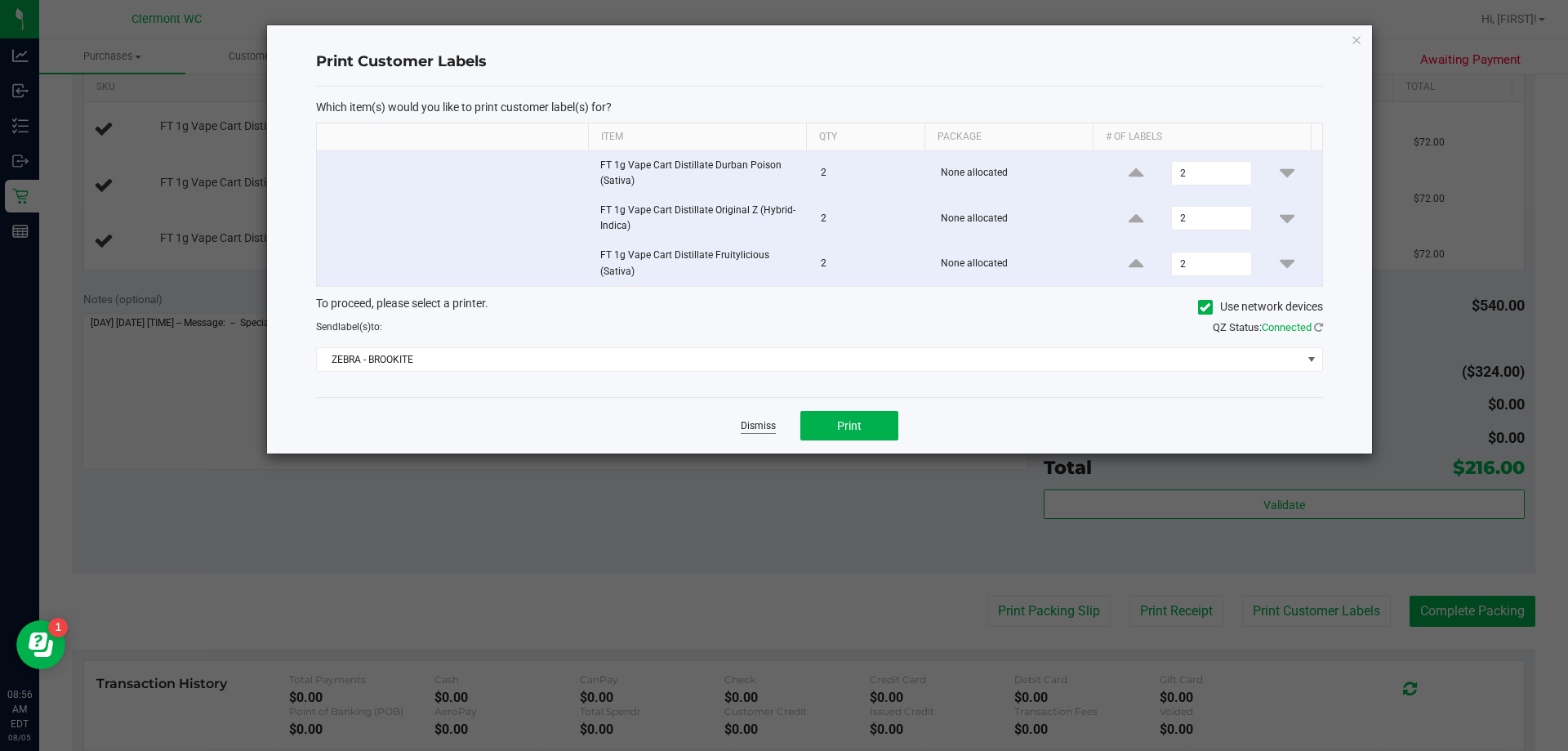 click on "Dismiss" 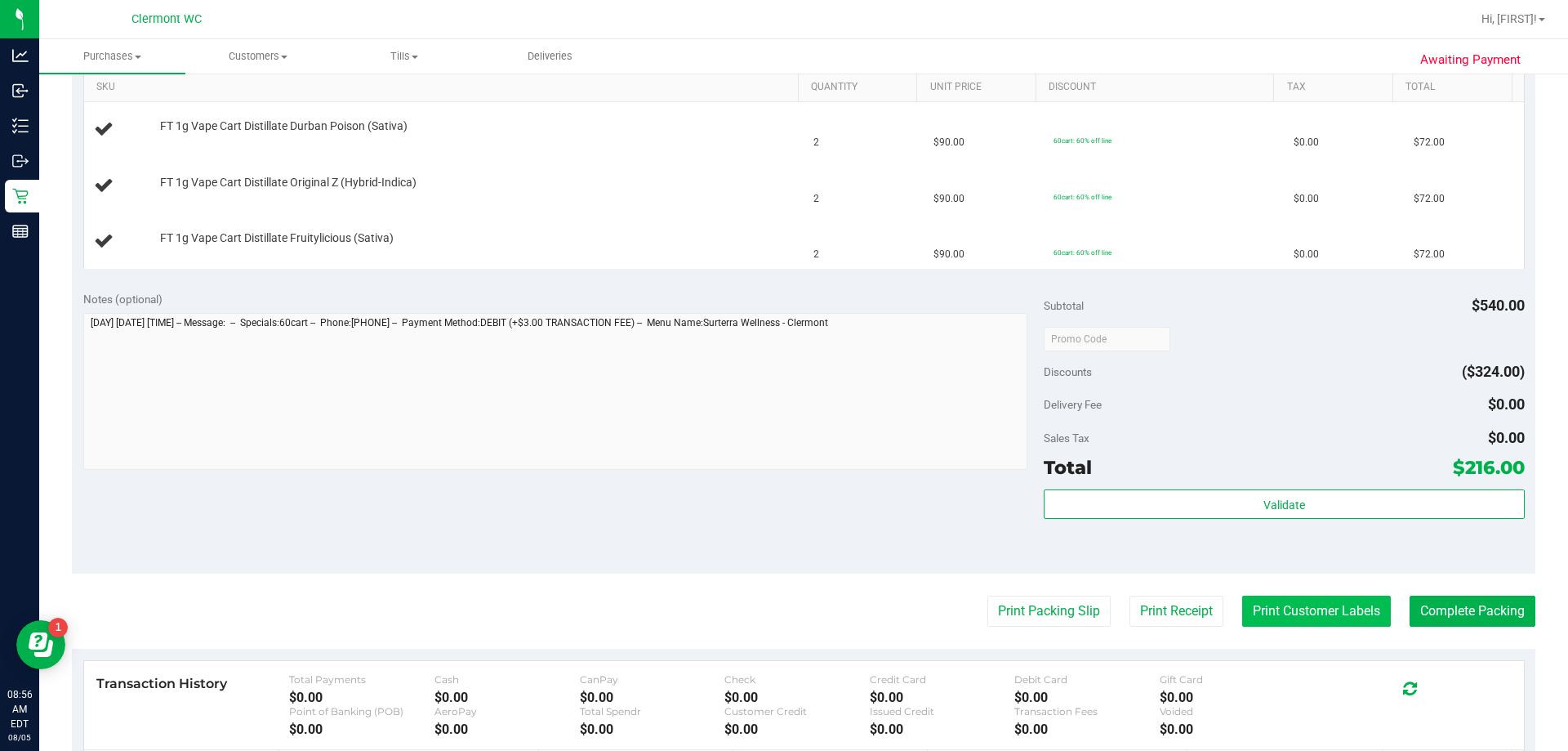 click on "Print Customer Labels" at bounding box center [1316, 611] 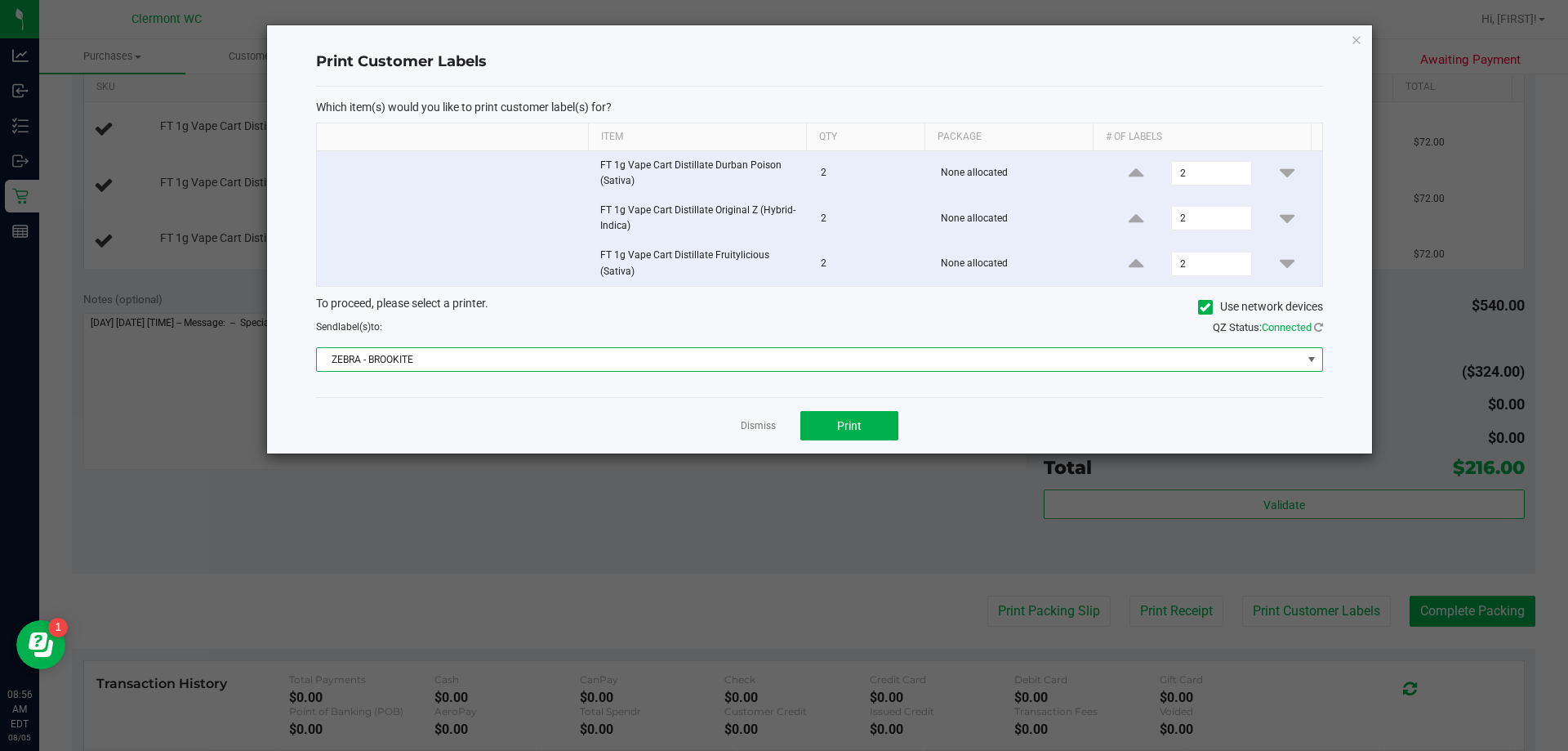 click on "ZEBRA - BROOKITE" at bounding box center (809, 360) 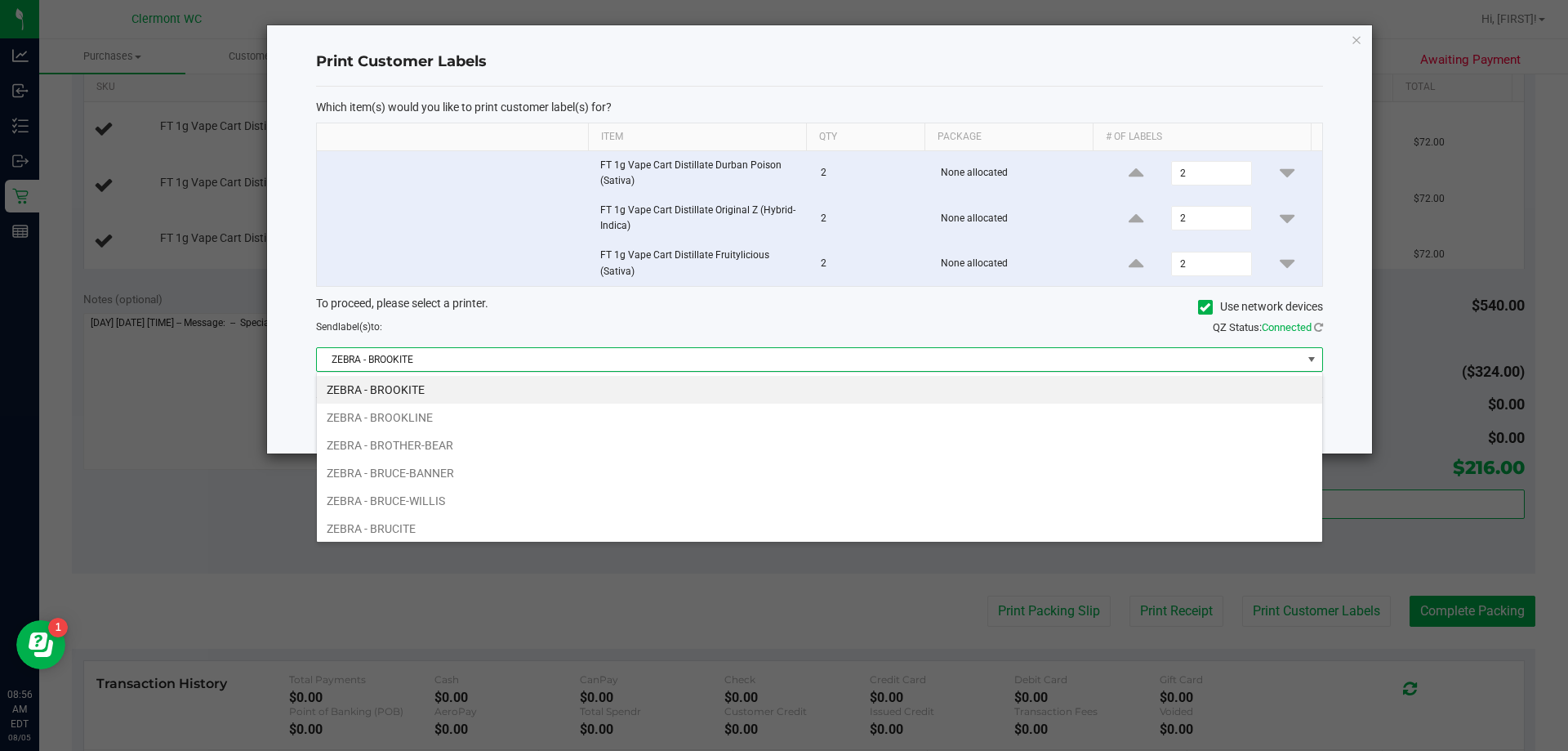 scroll, scrollTop: 81695, scrollLeft: 80660, axis: both 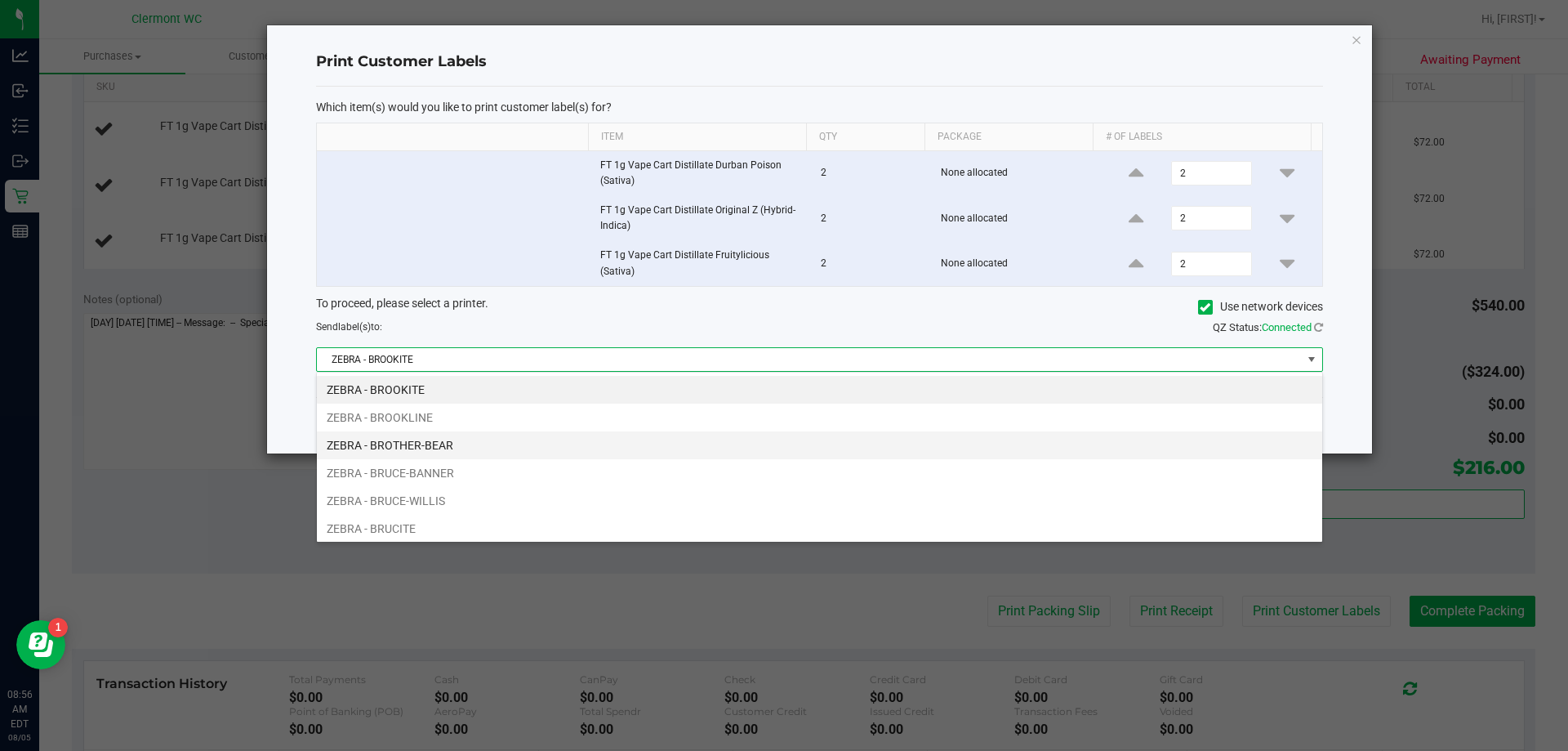 click on "ZEBRA - BROTHER-BEAR" at bounding box center [819, 445] 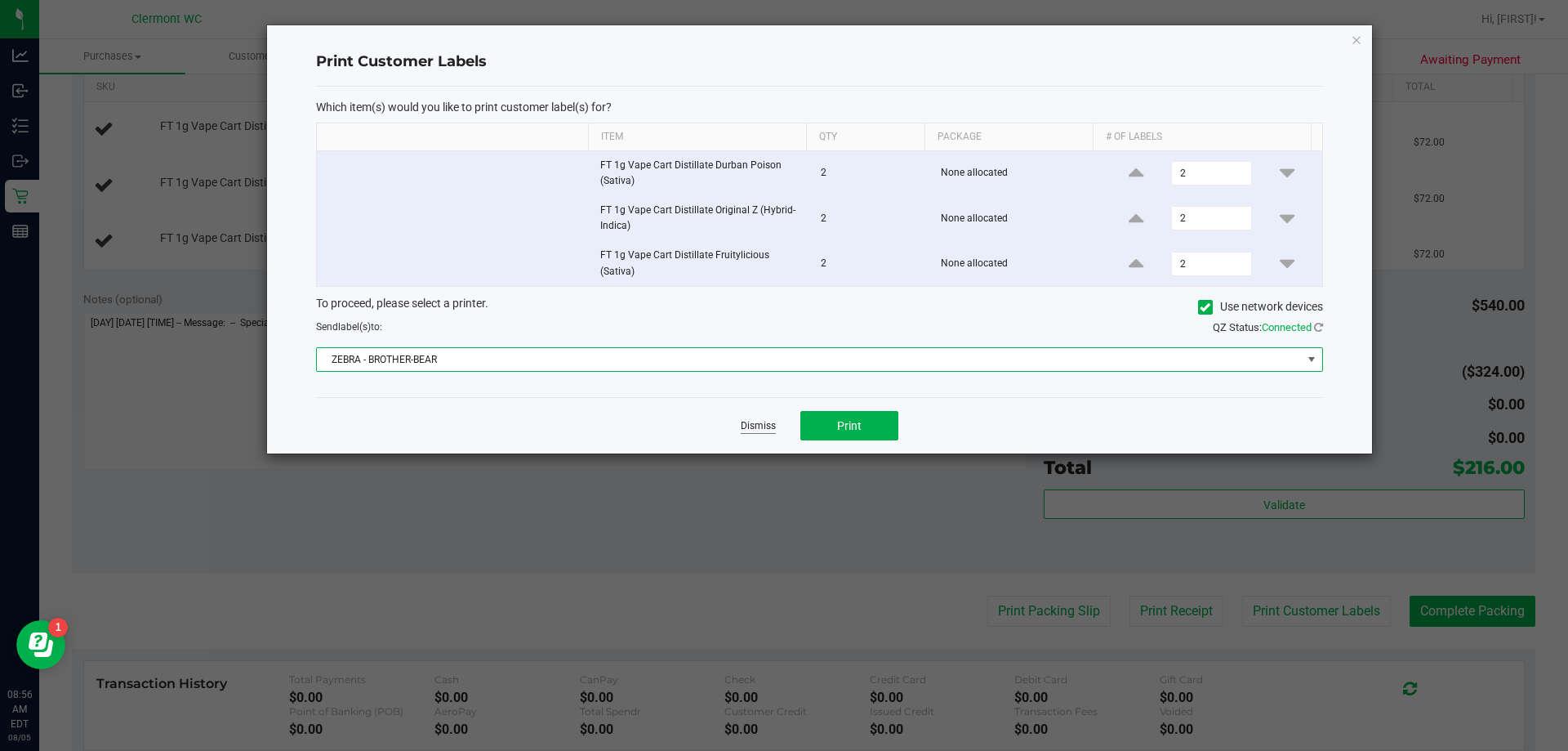 click on "Dismiss" 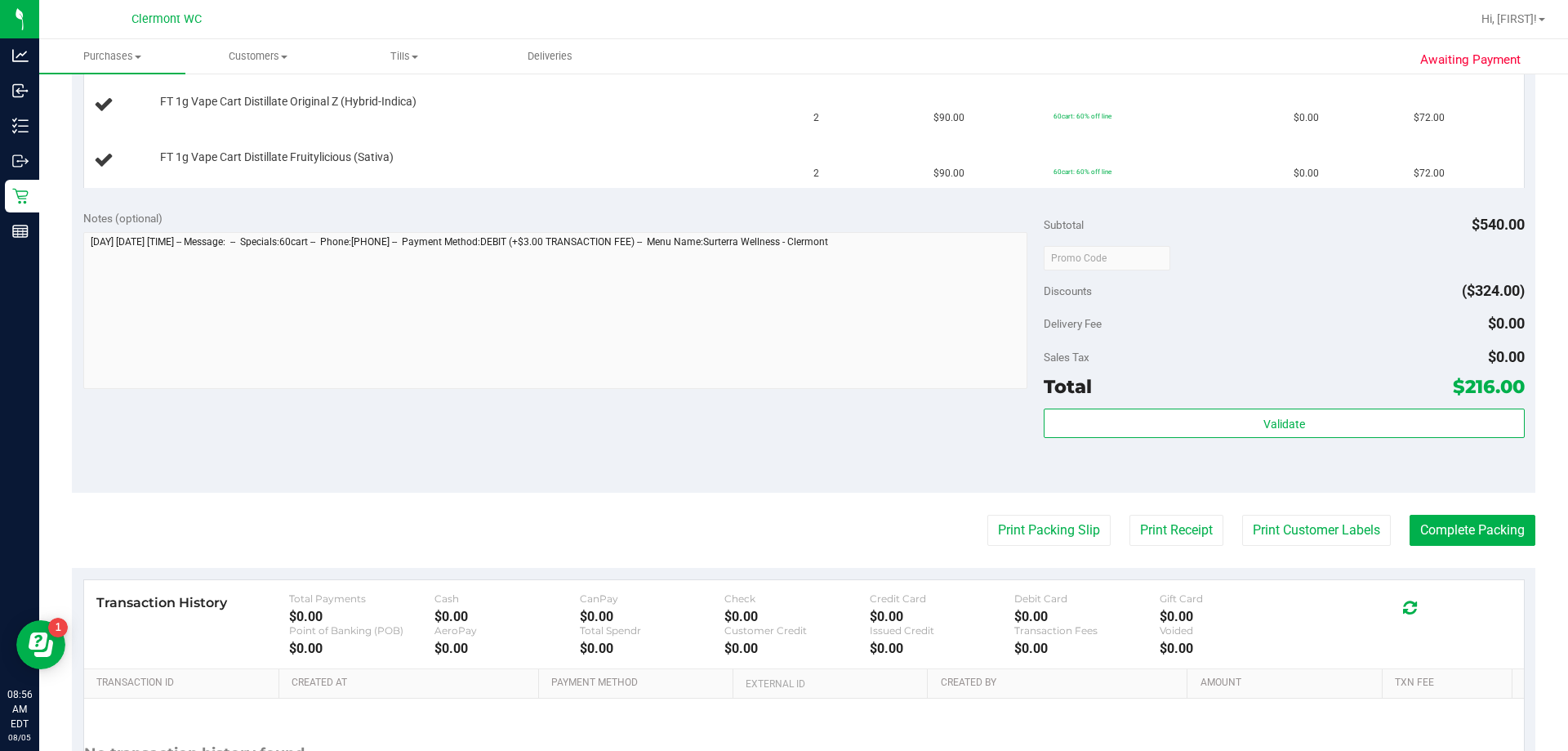 scroll, scrollTop: 503, scrollLeft: 0, axis: vertical 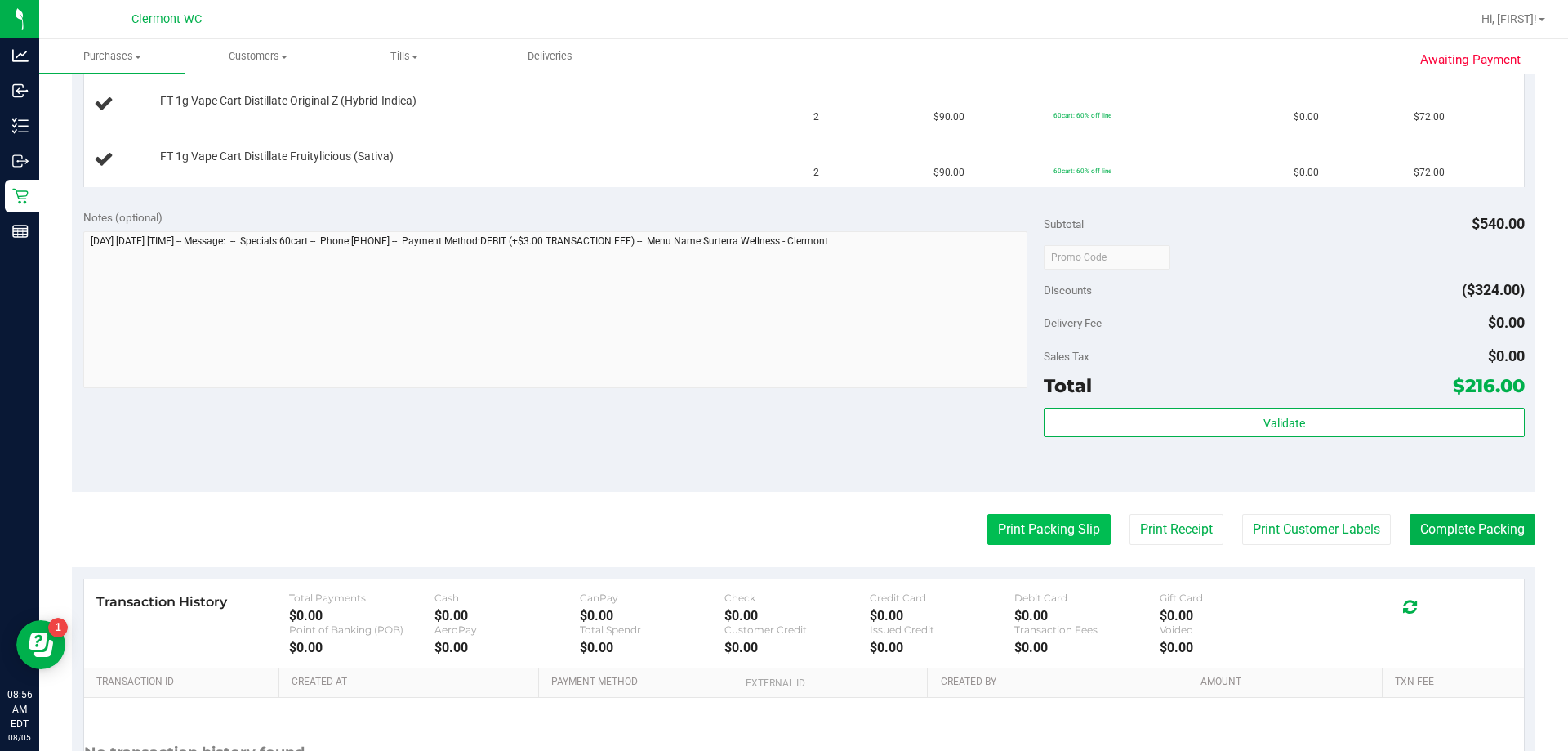 click on "Print Packing Slip" at bounding box center [1049, 530] 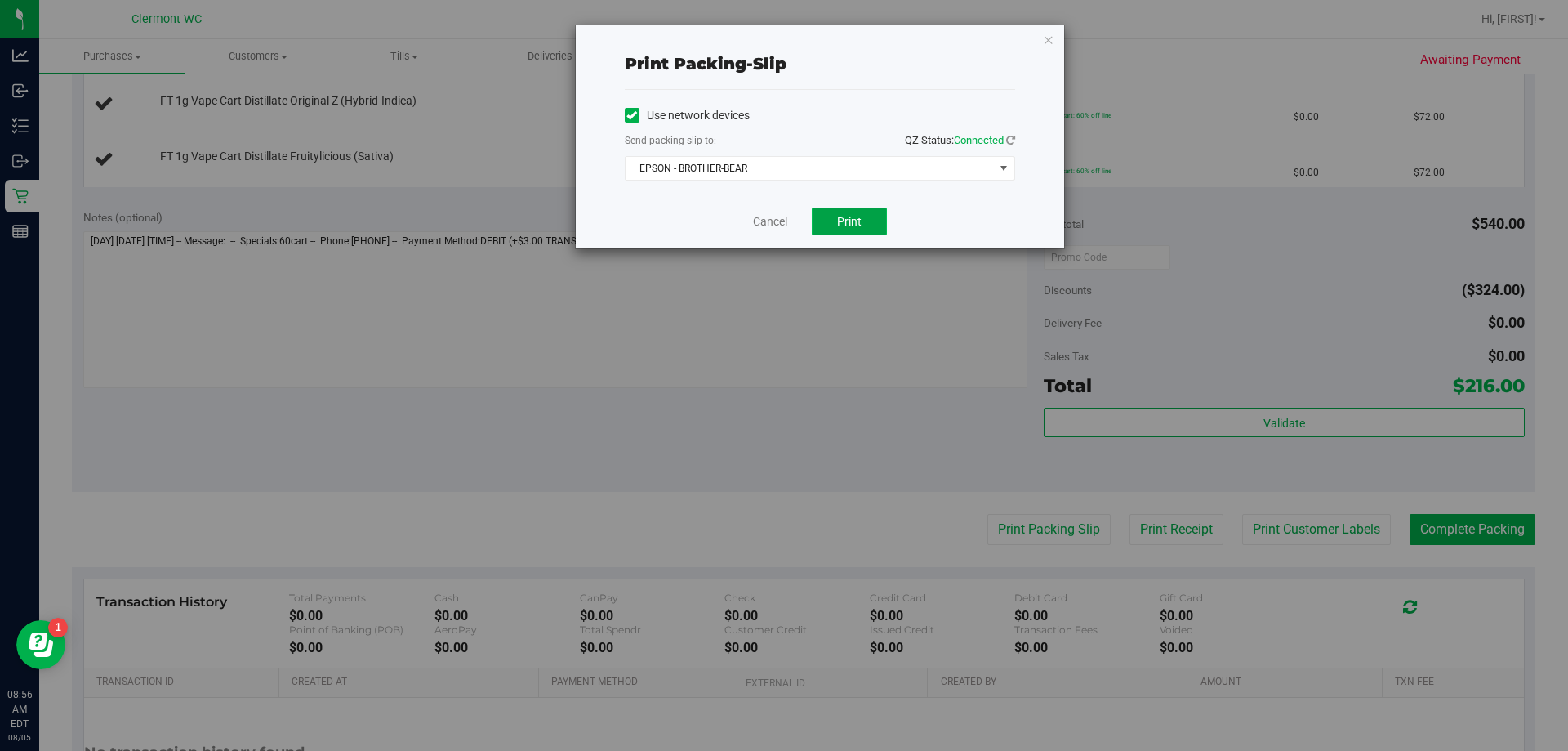 click on "Print" at bounding box center (849, 221) 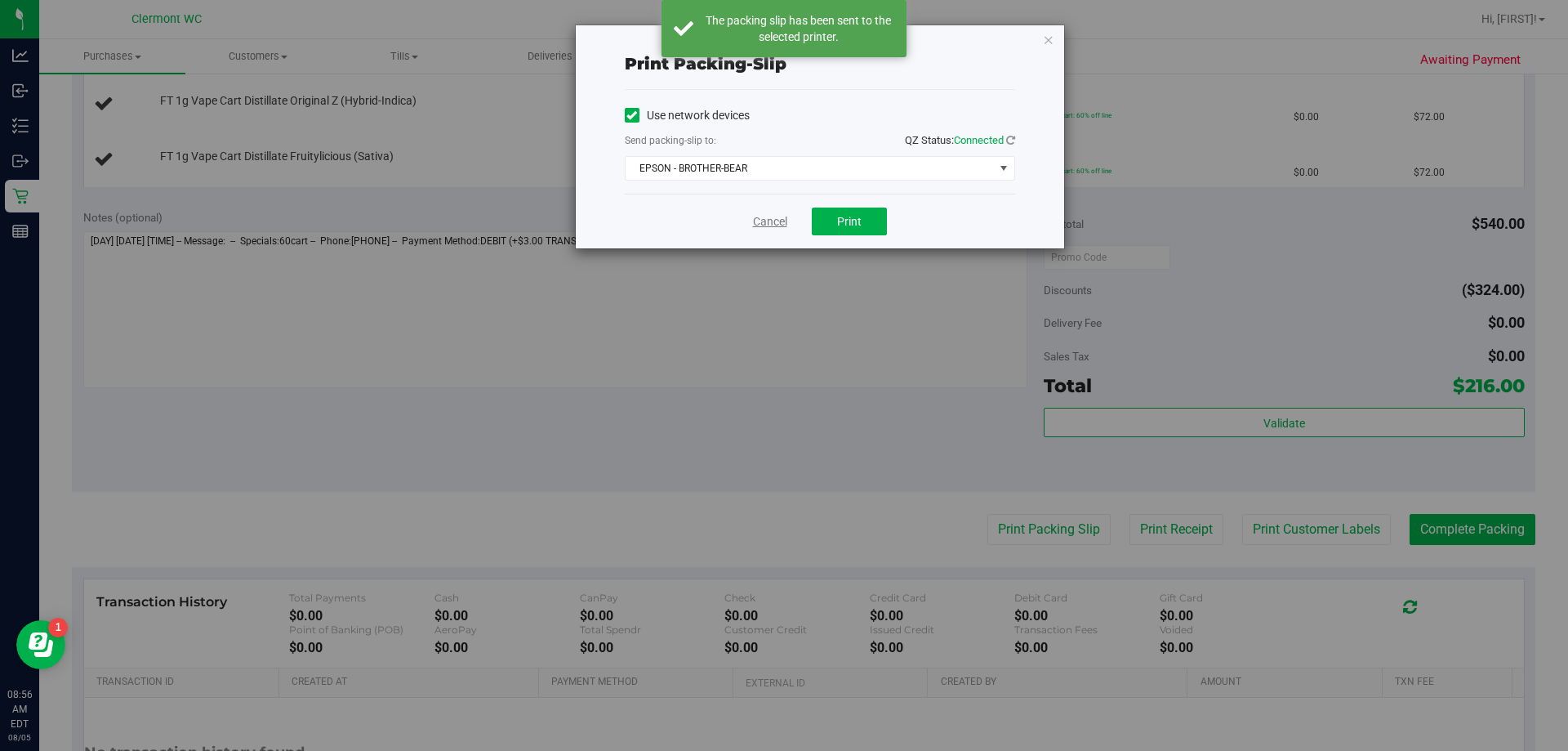 click on "Cancel
Print" at bounding box center (820, 221) 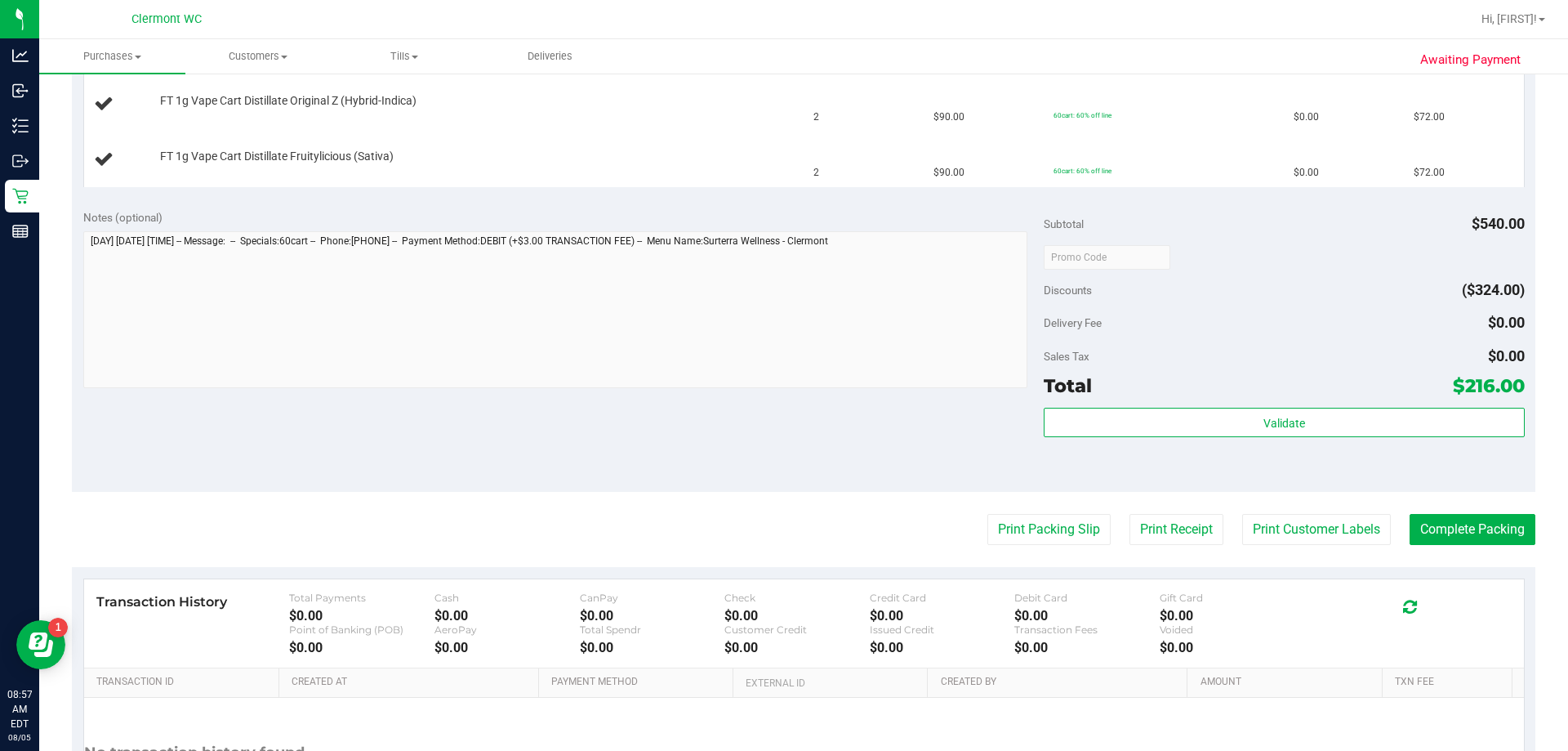 type 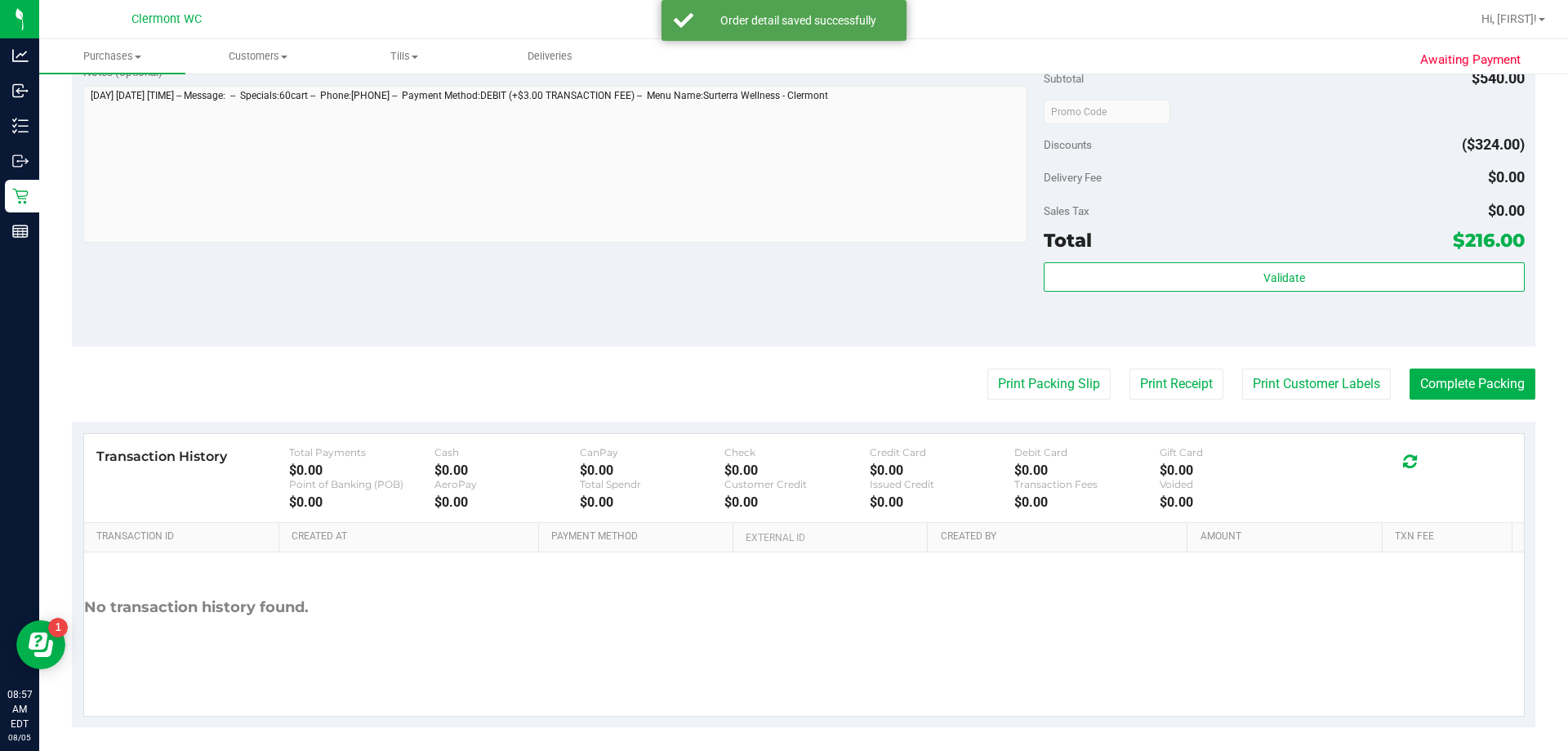 scroll, scrollTop: 735, scrollLeft: 0, axis: vertical 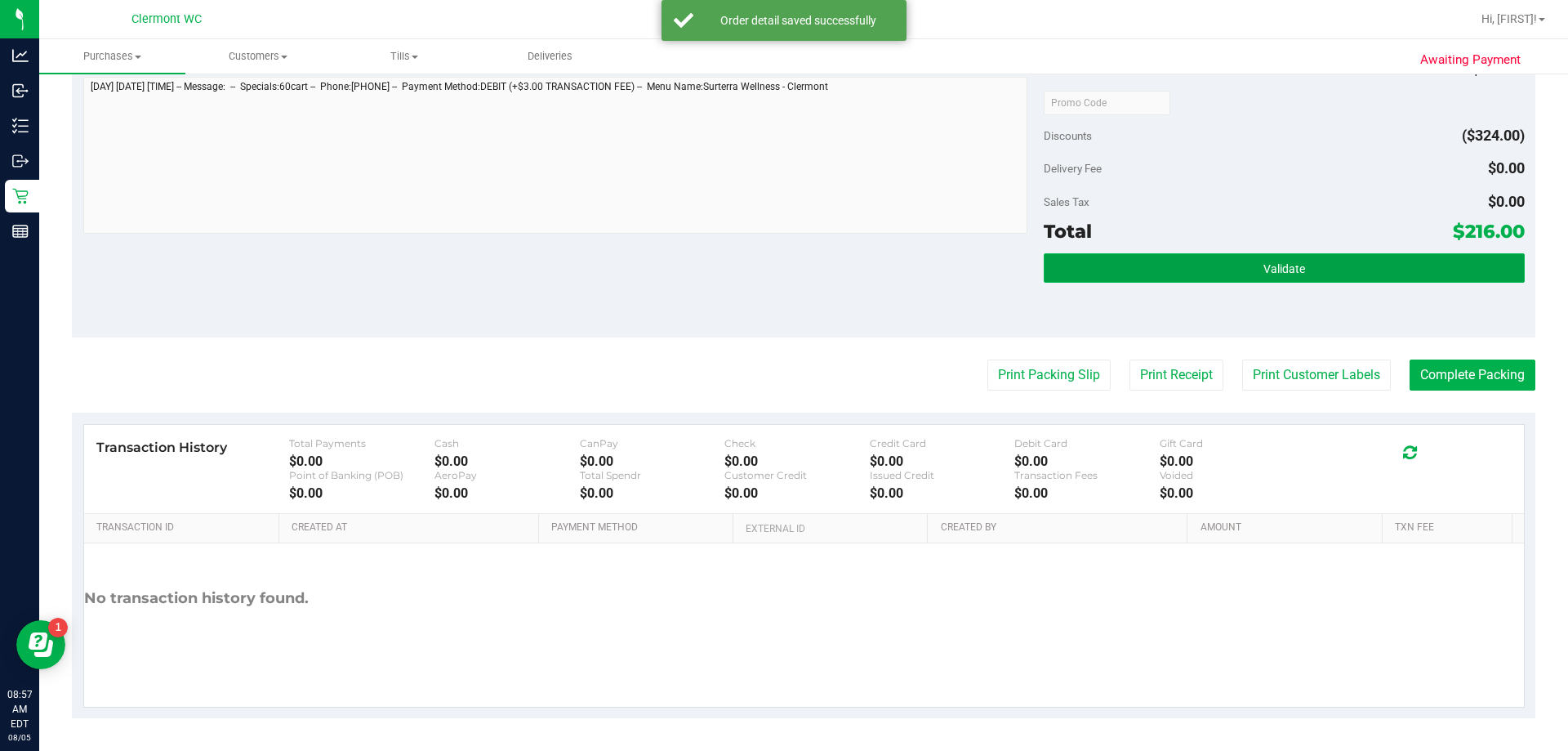 click on "Validate" at bounding box center (1284, 268) 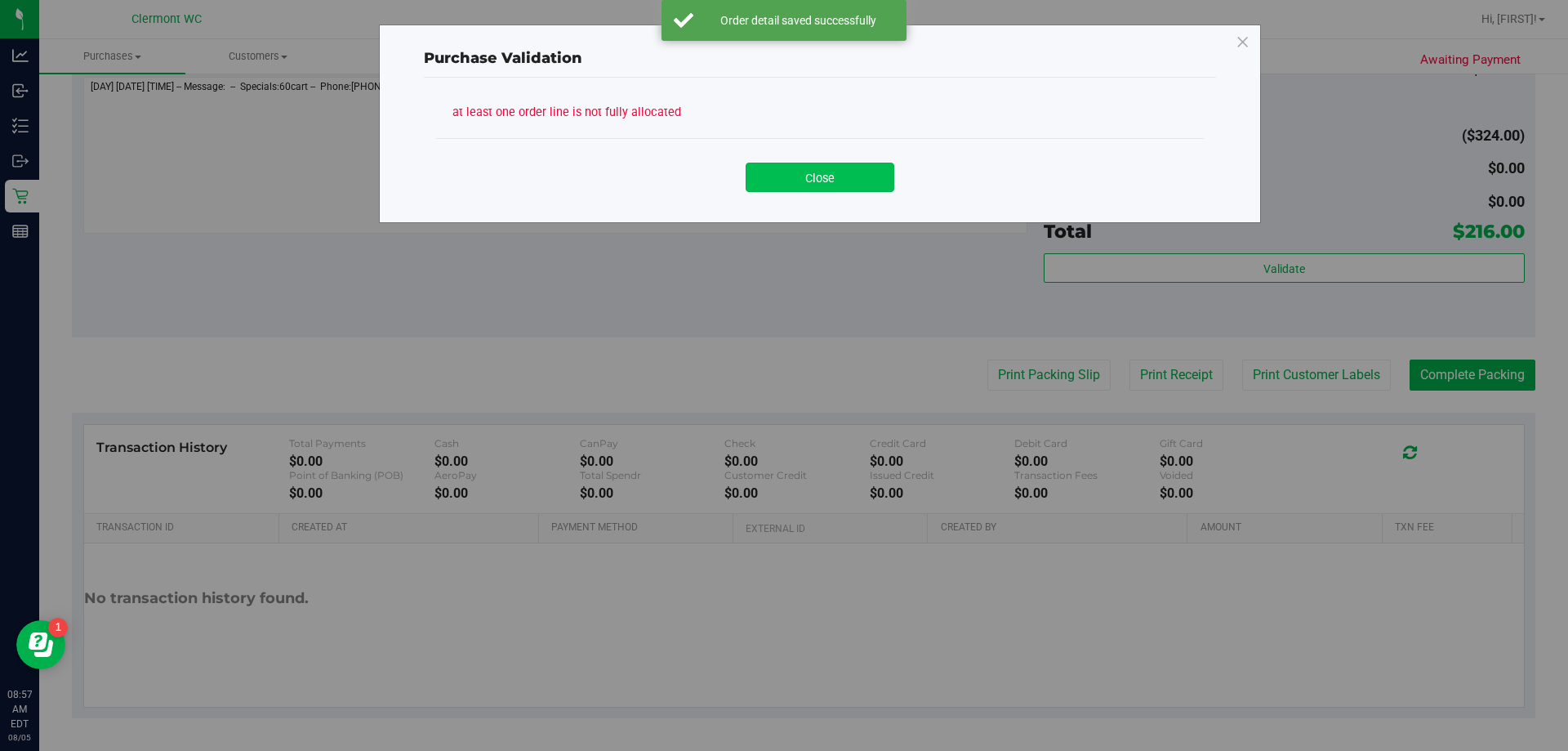 click on "Close" at bounding box center (820, 177) 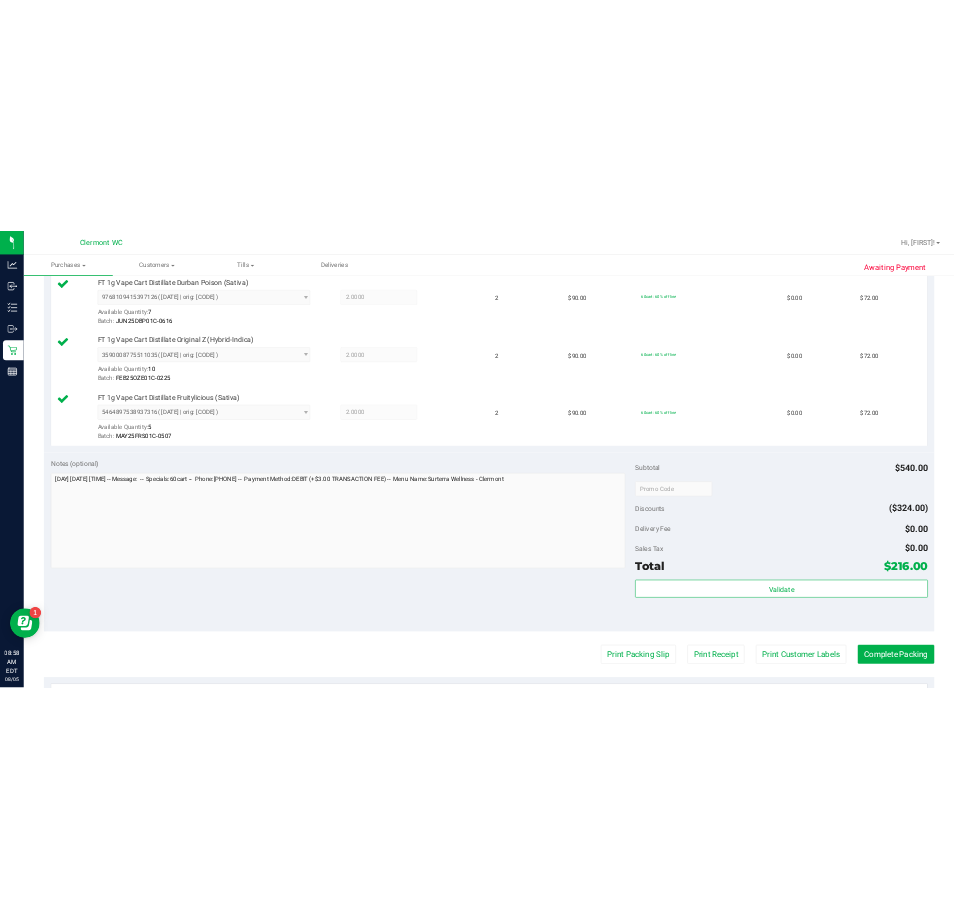 scroll, scrollTop: 948, scrollLeft: 0, axis: vertical 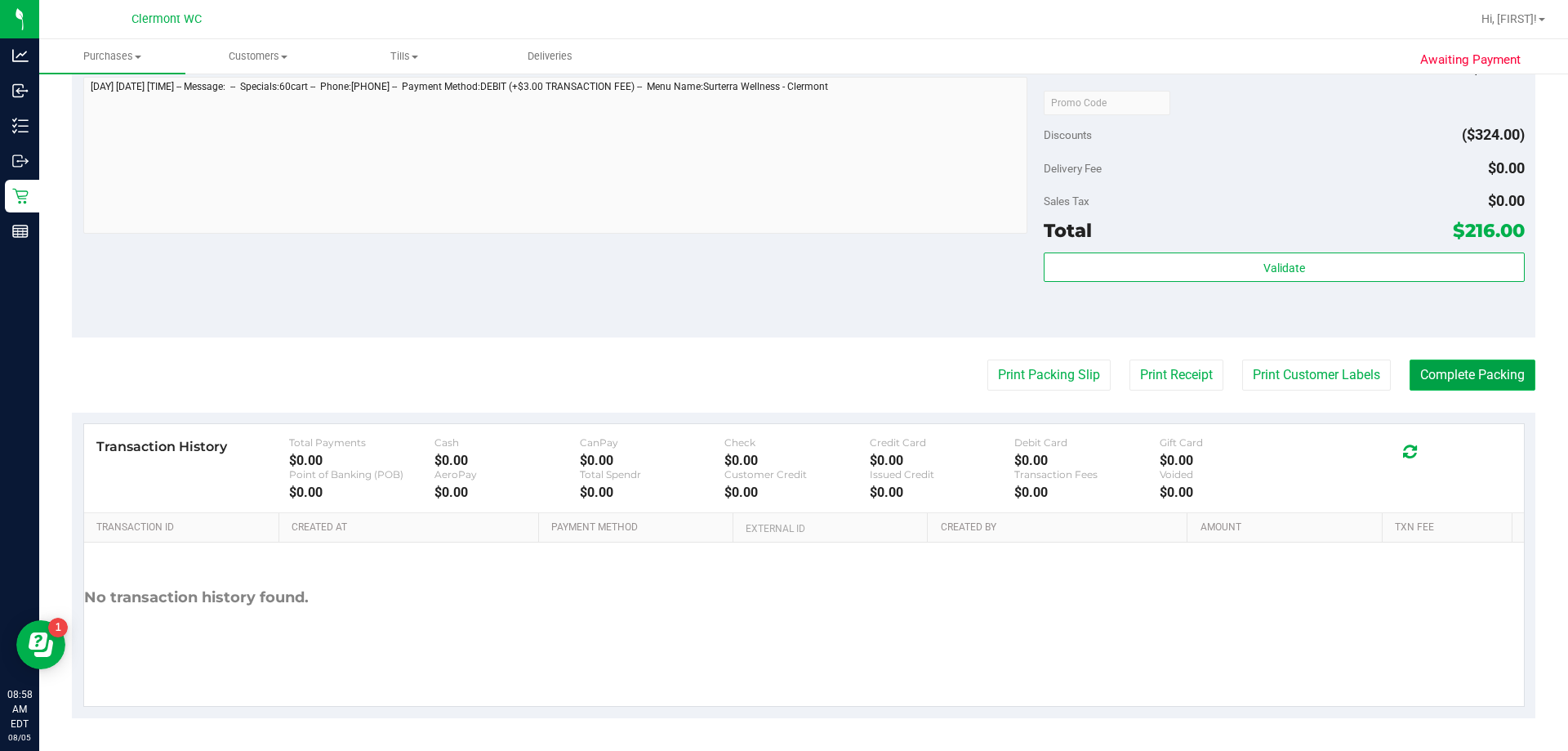 click on "Complete Packing" at bounding box center (1472, 375) 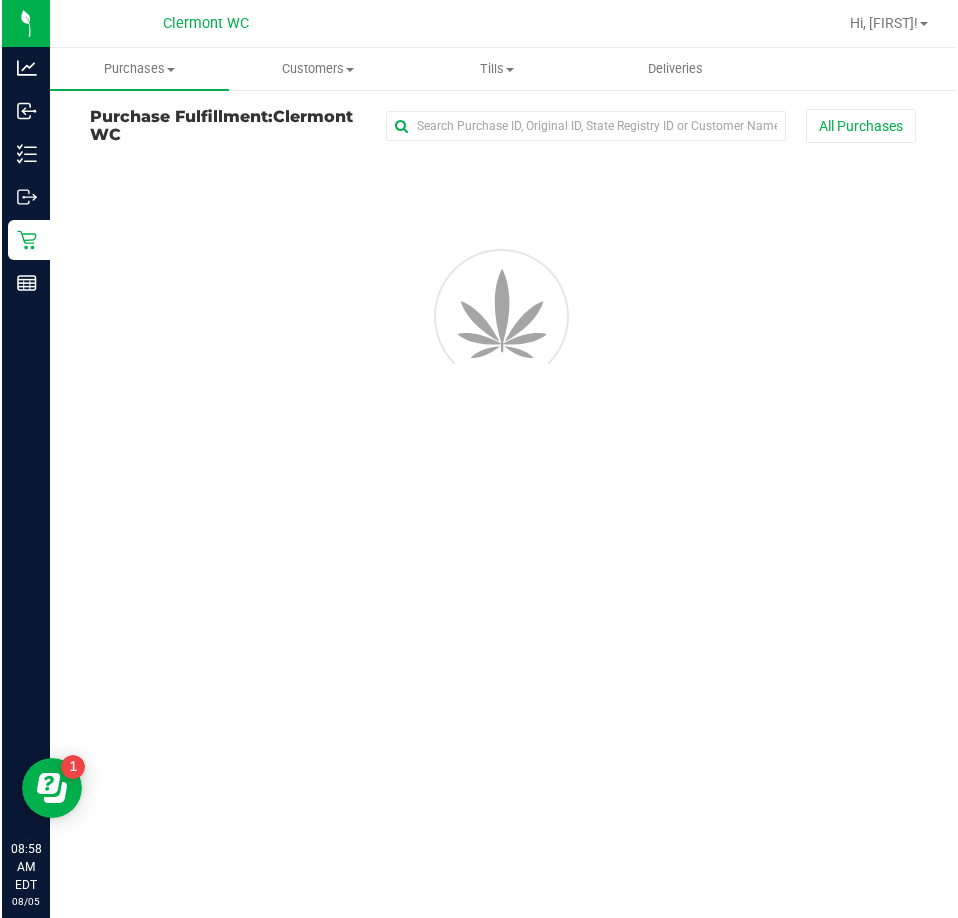 scroll, scrollTop: 0, scrollLeft: 0, axis: both 